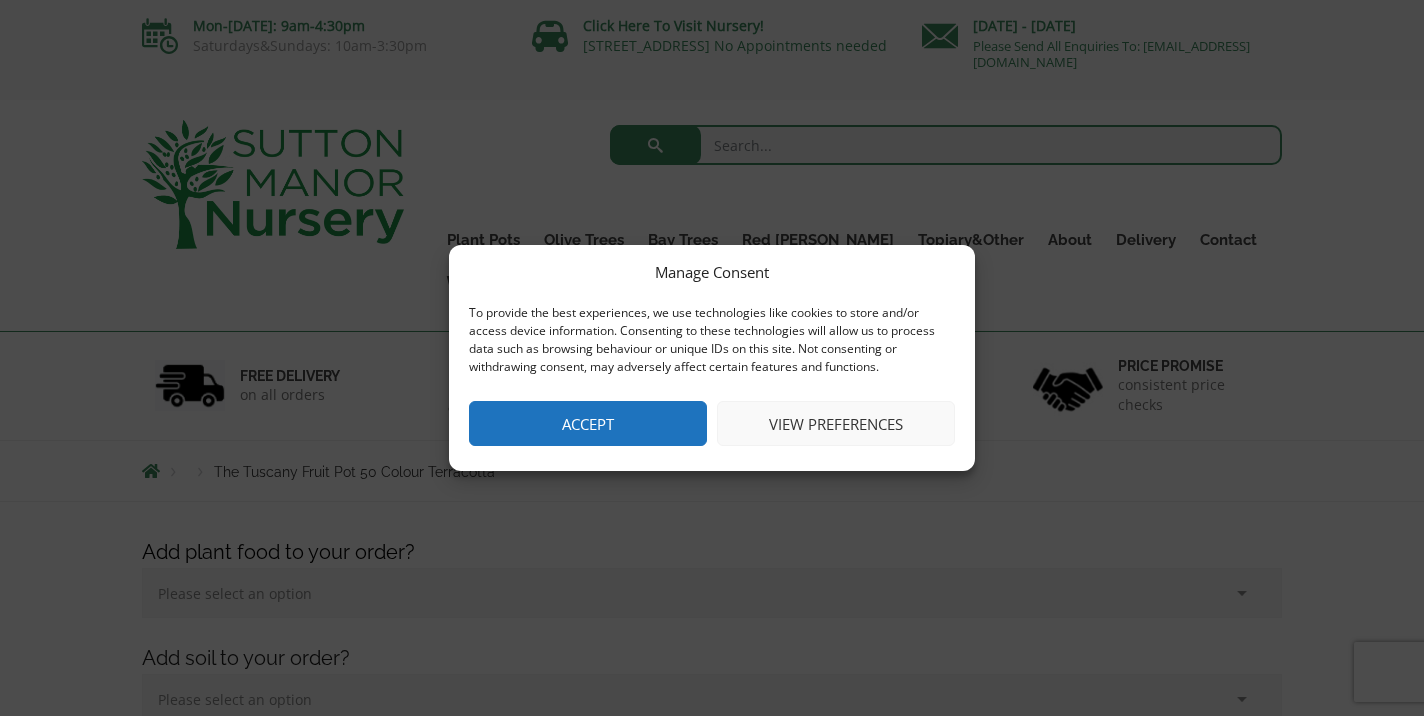 click on "View preferences" at bounding box center (836, 423) 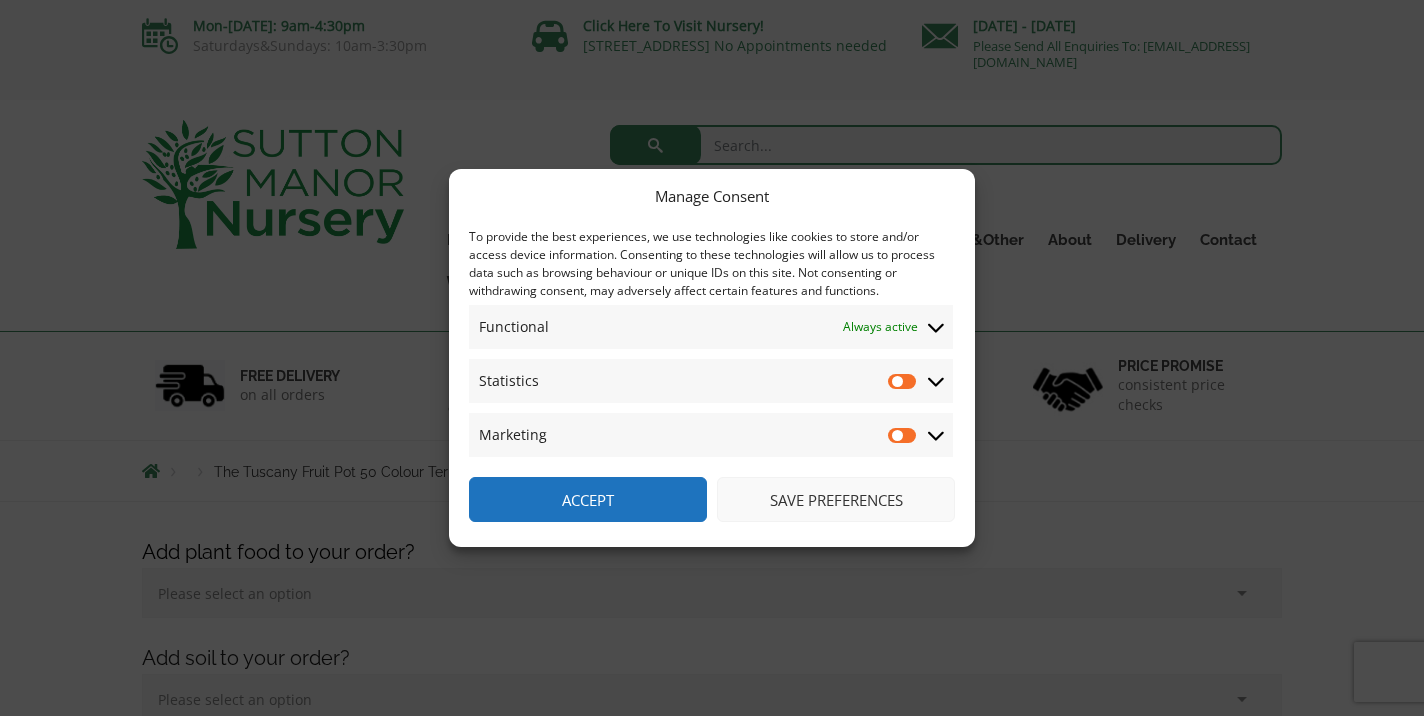scroll, scrollTop: 0, scrollLeft: 0, axis: both 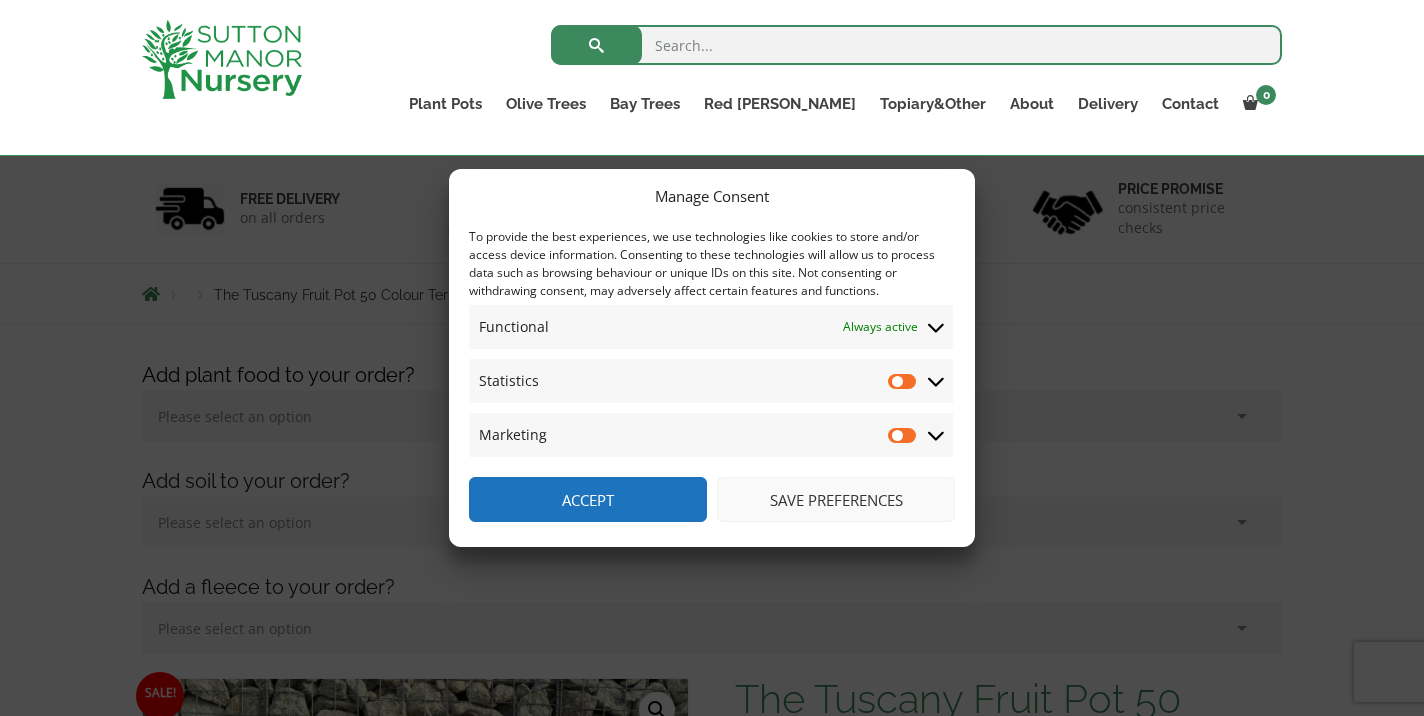 click on "Save preferences" at bounding box center [836, 499] 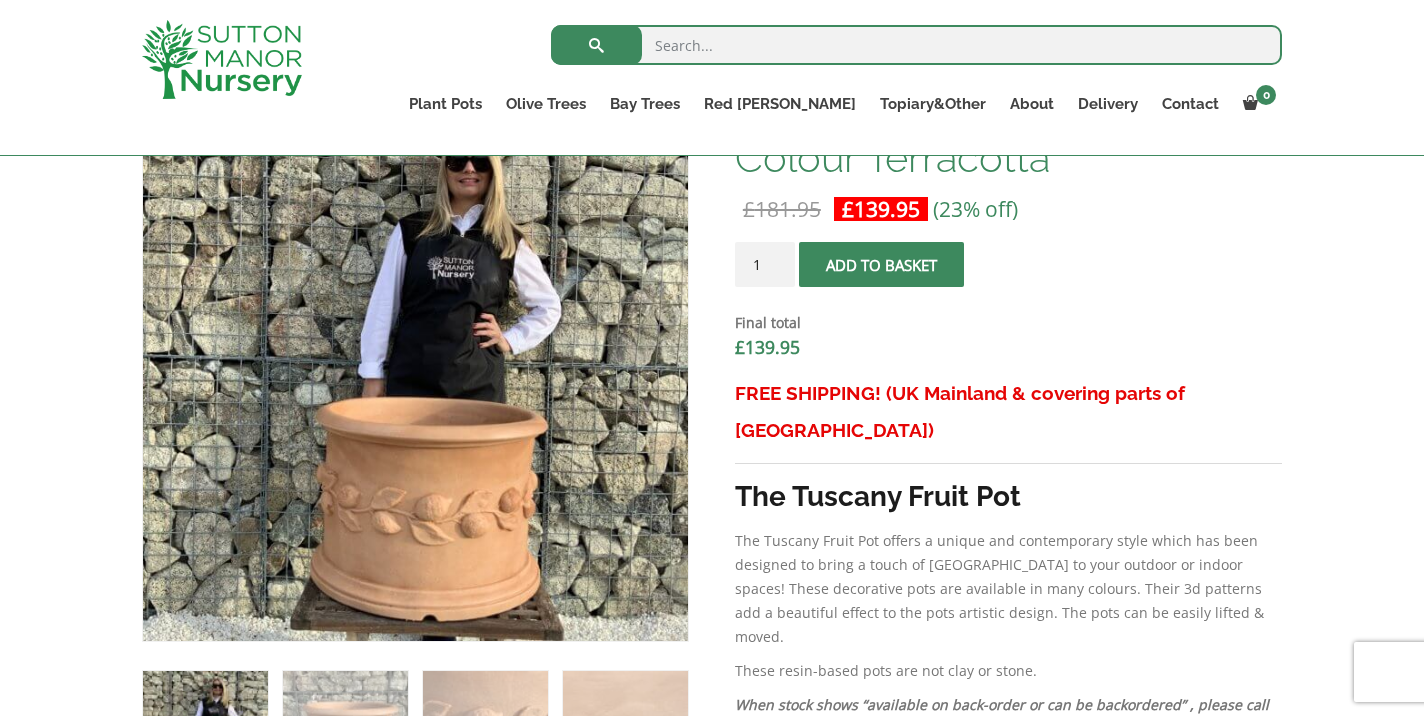 scroll, scrollTop: 752, scrollLeft: 0, axis: vertical 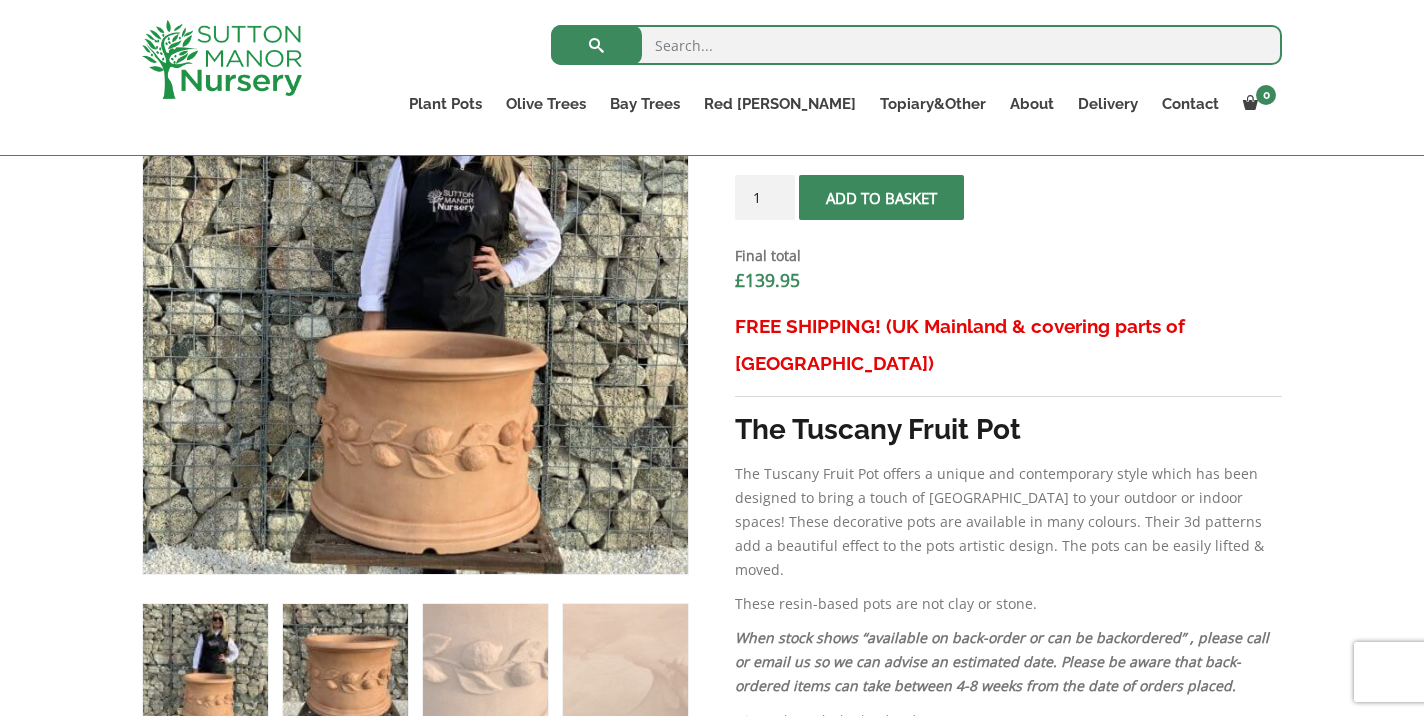 click at bounding box center [345, 666] 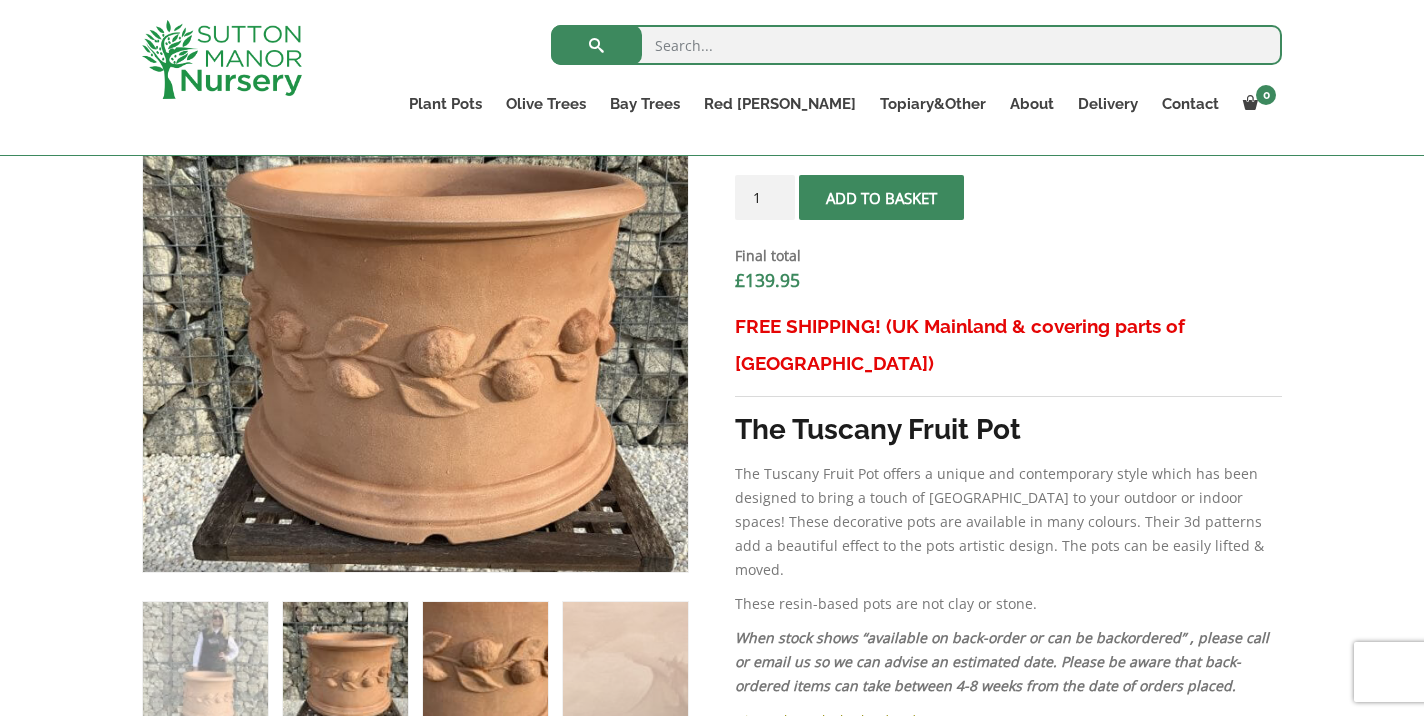 click at bounding box center [485, 664] 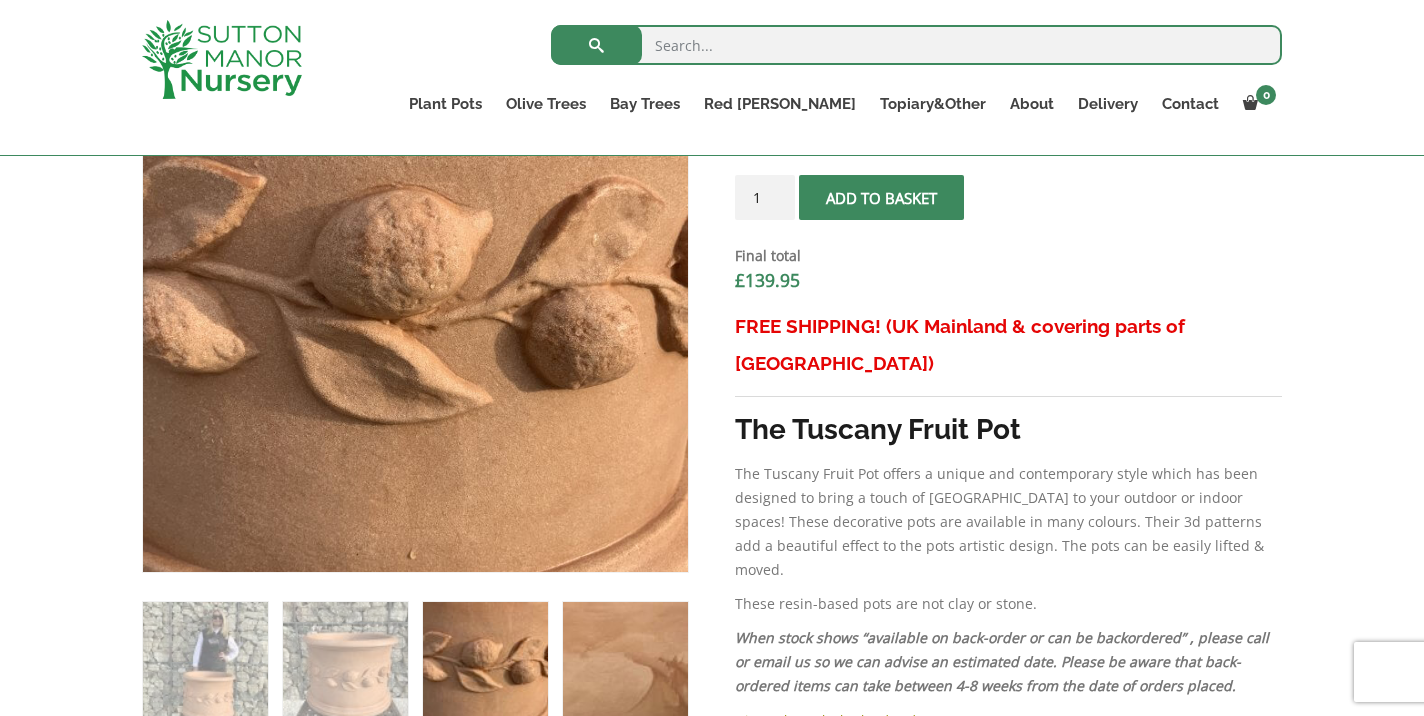 click at bounding box center (625, 664) 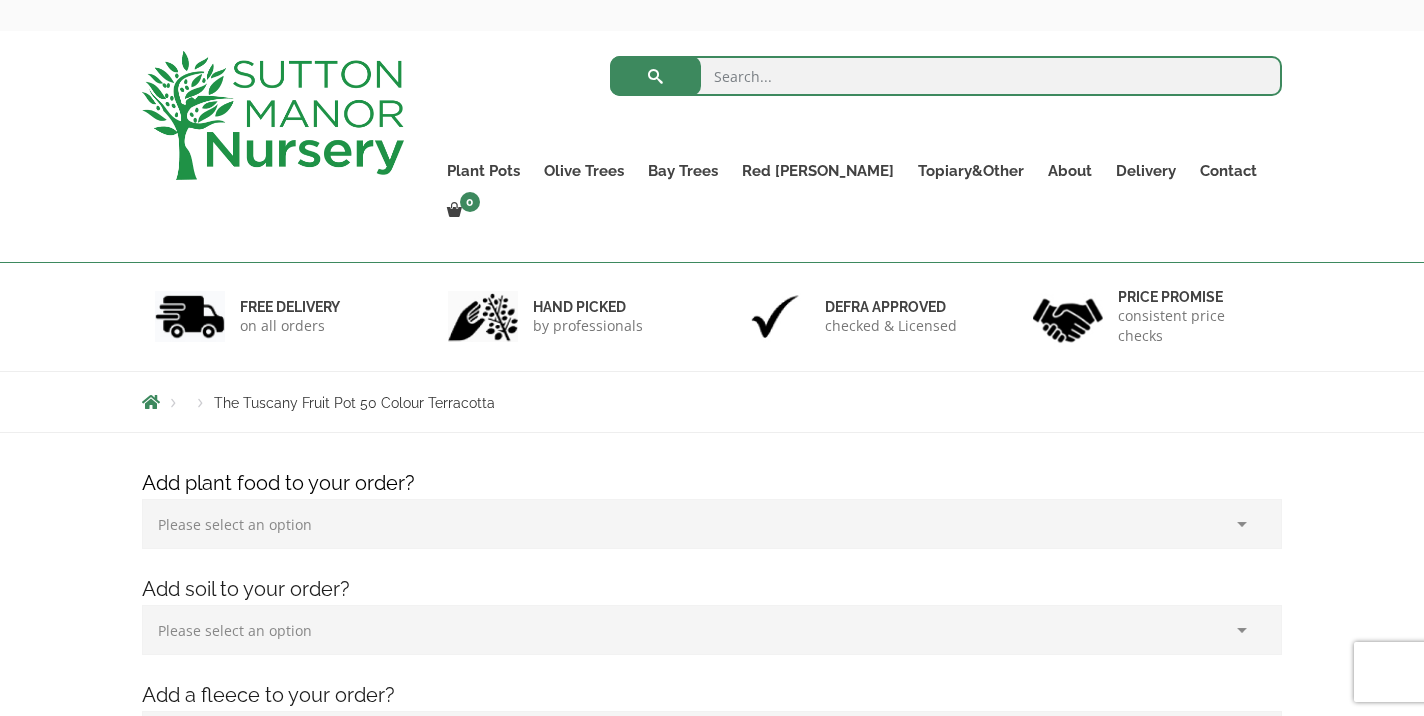 scroll, scrollTop: 84, scrollLeft: 0, axis: vertical 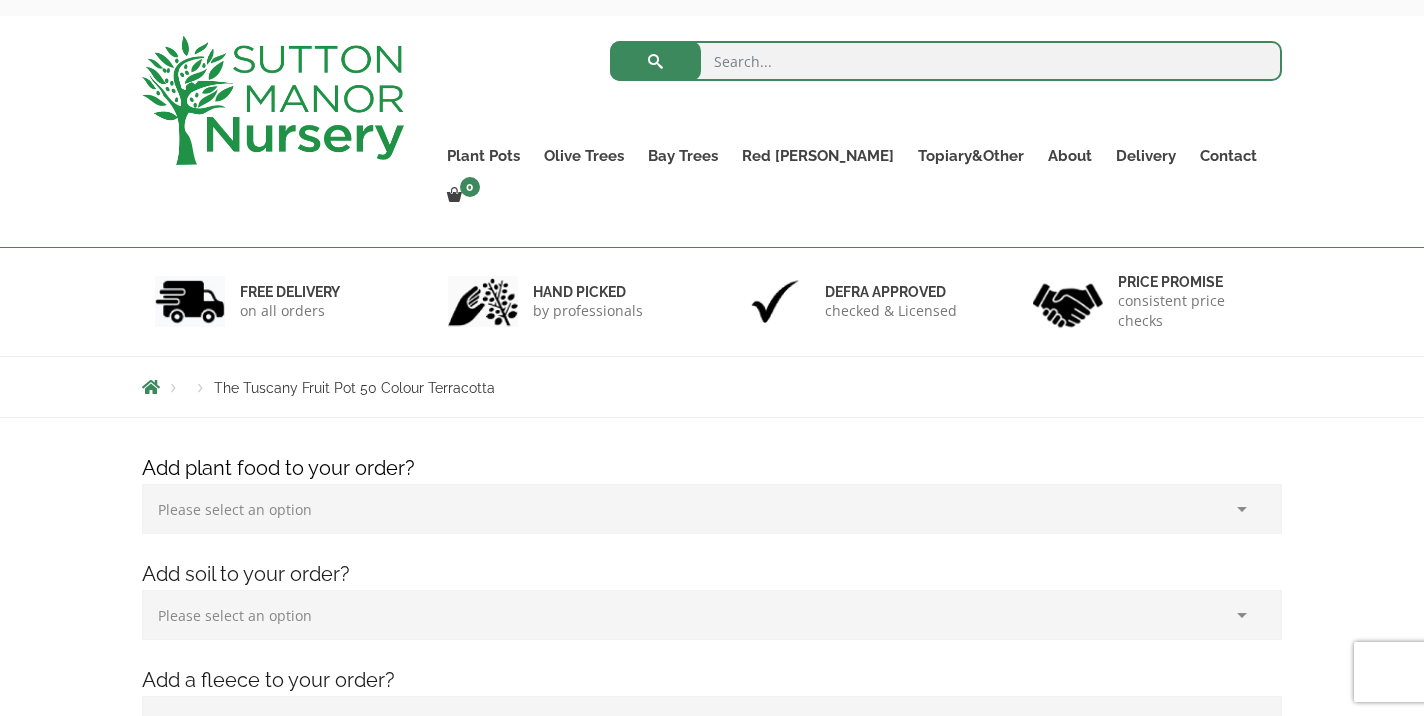 click at bounding box center [946, 61] 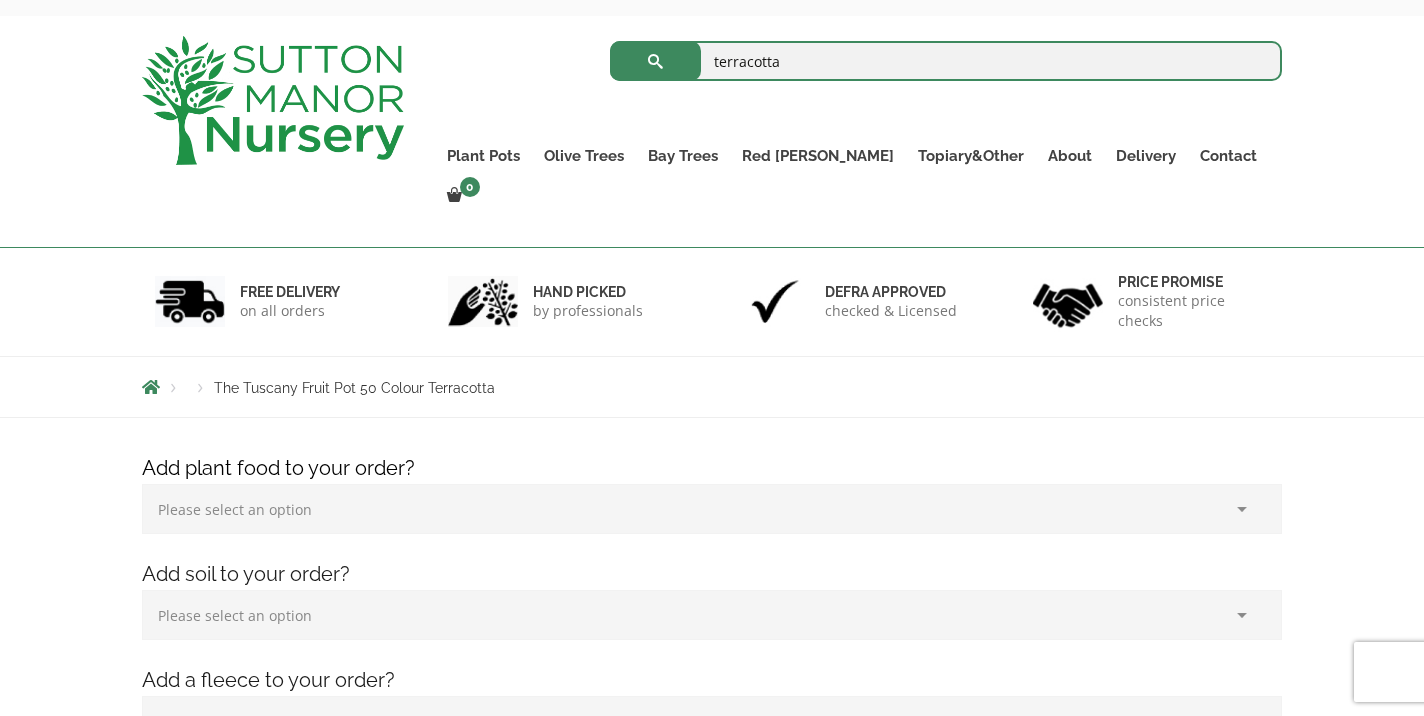 type on "terracotta" 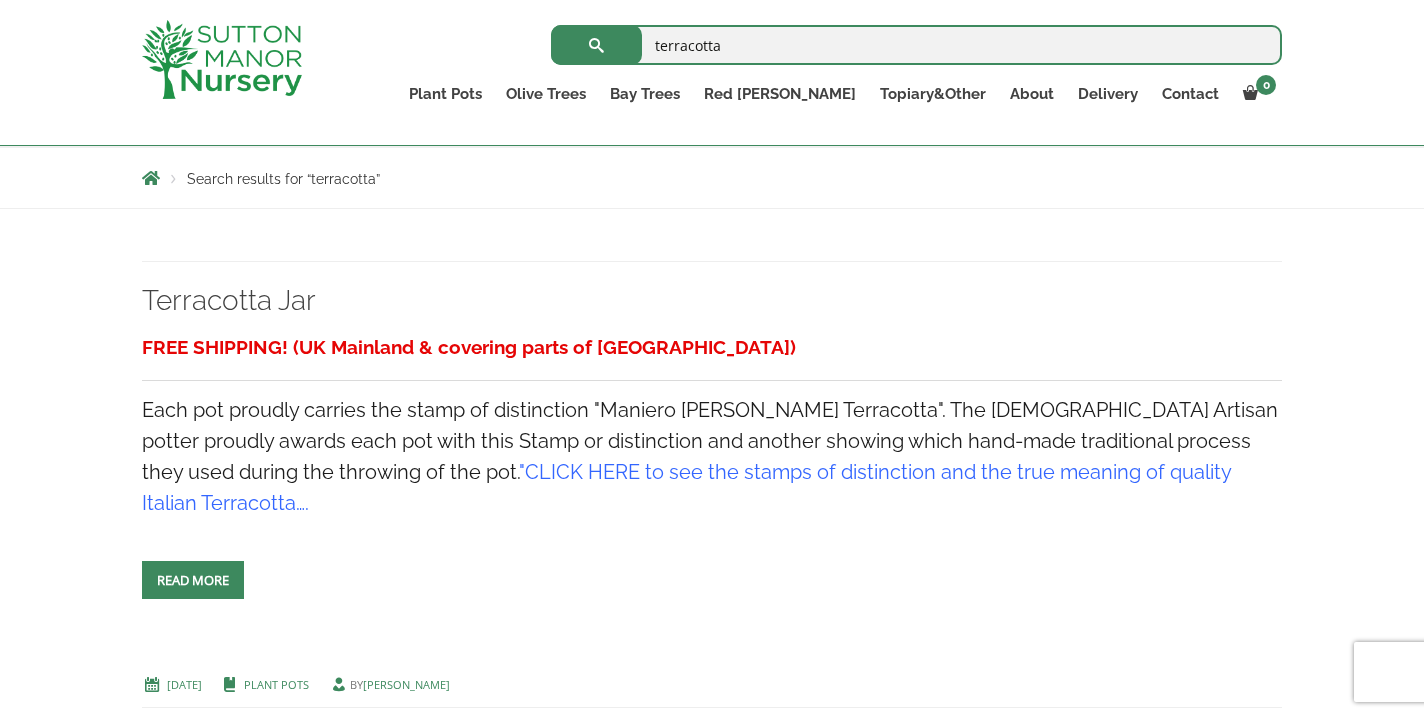 scroll, scrollTop: 0, scrollLeft: 0, axis: both 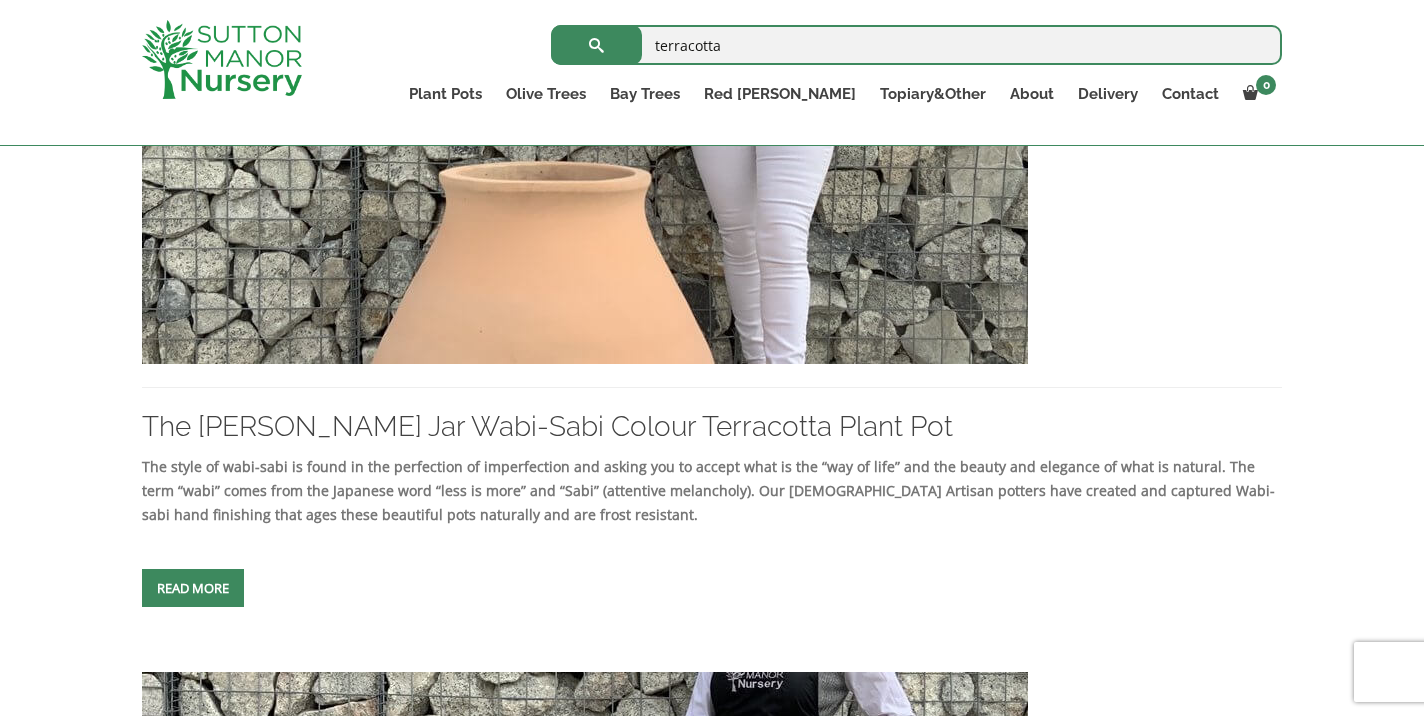 click at bounding box center (585, 149) 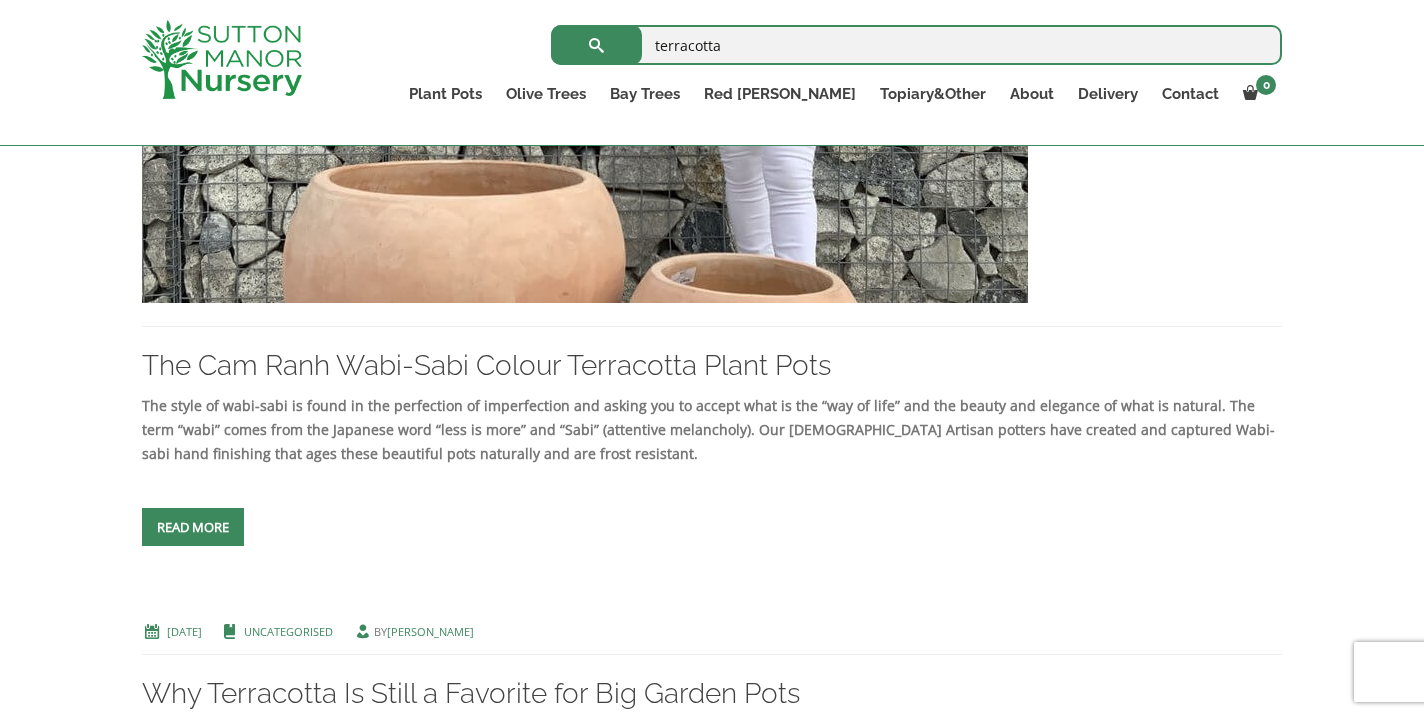 scroll, scrollTop: 3606, scrollLeft: 0, axis: vertical 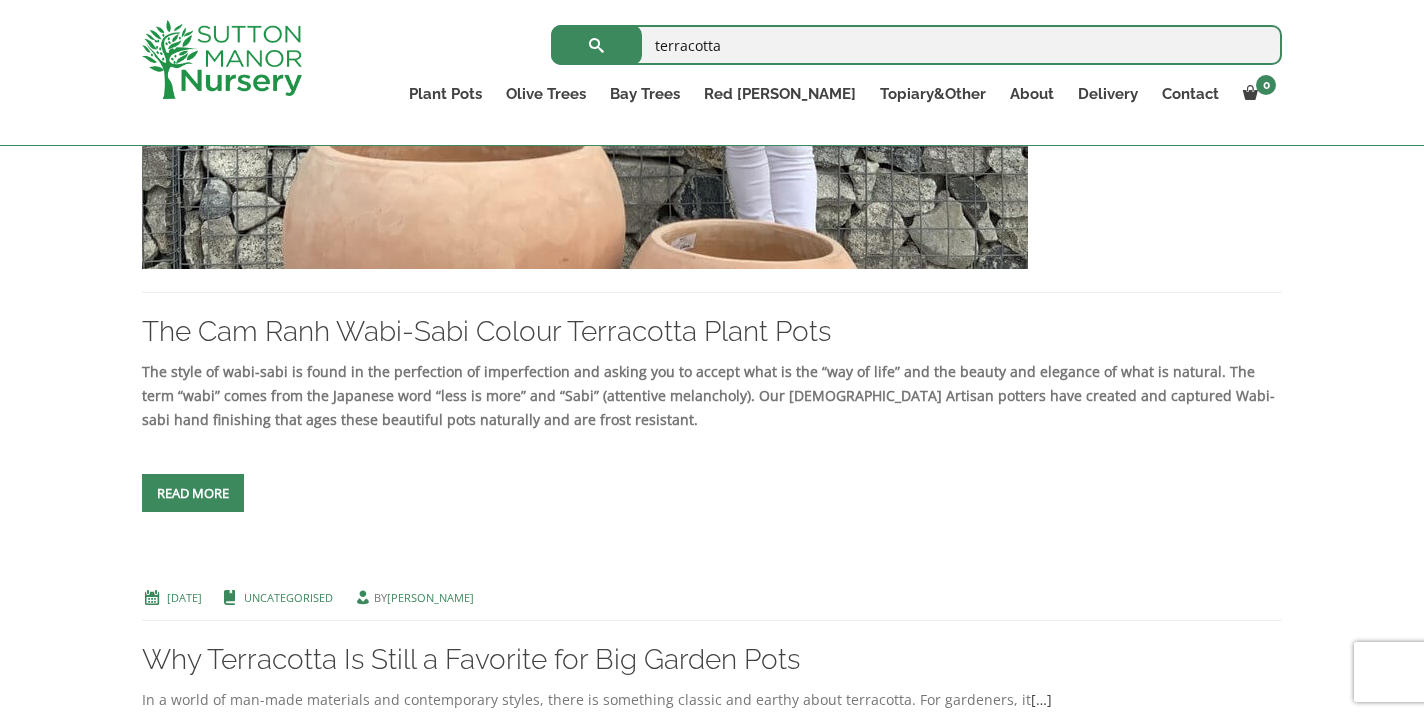 click at bounding box center (585, 54) 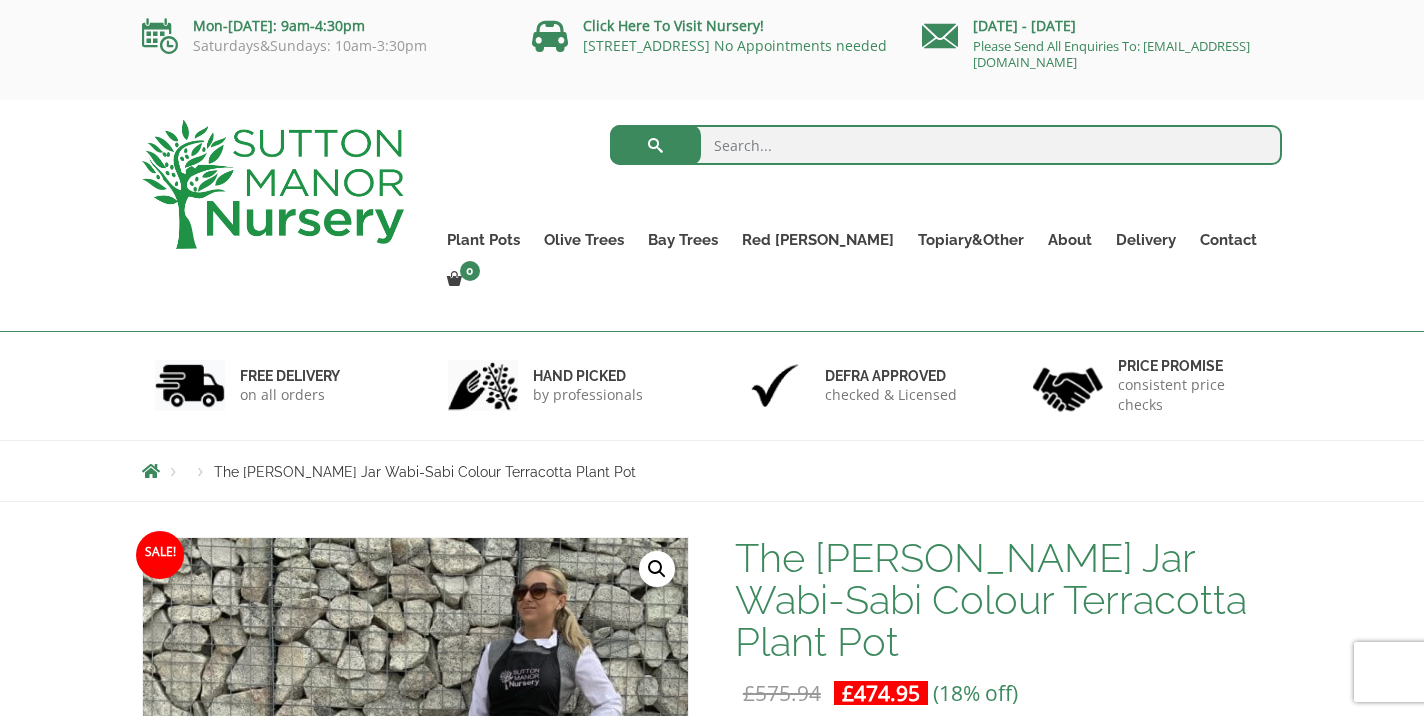 scroll, scrollTop: 84, scrollLeft: 0, axis: vertical 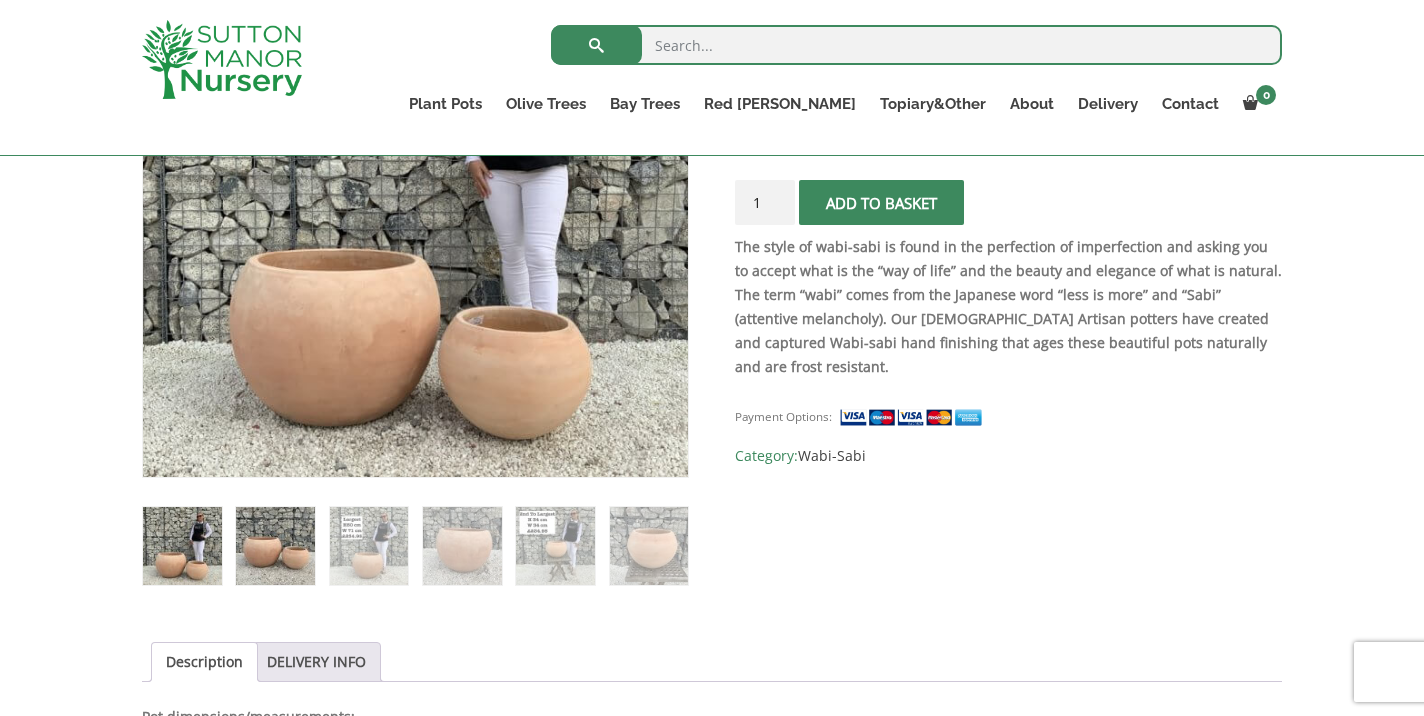 click at bounding box center [275, 546] 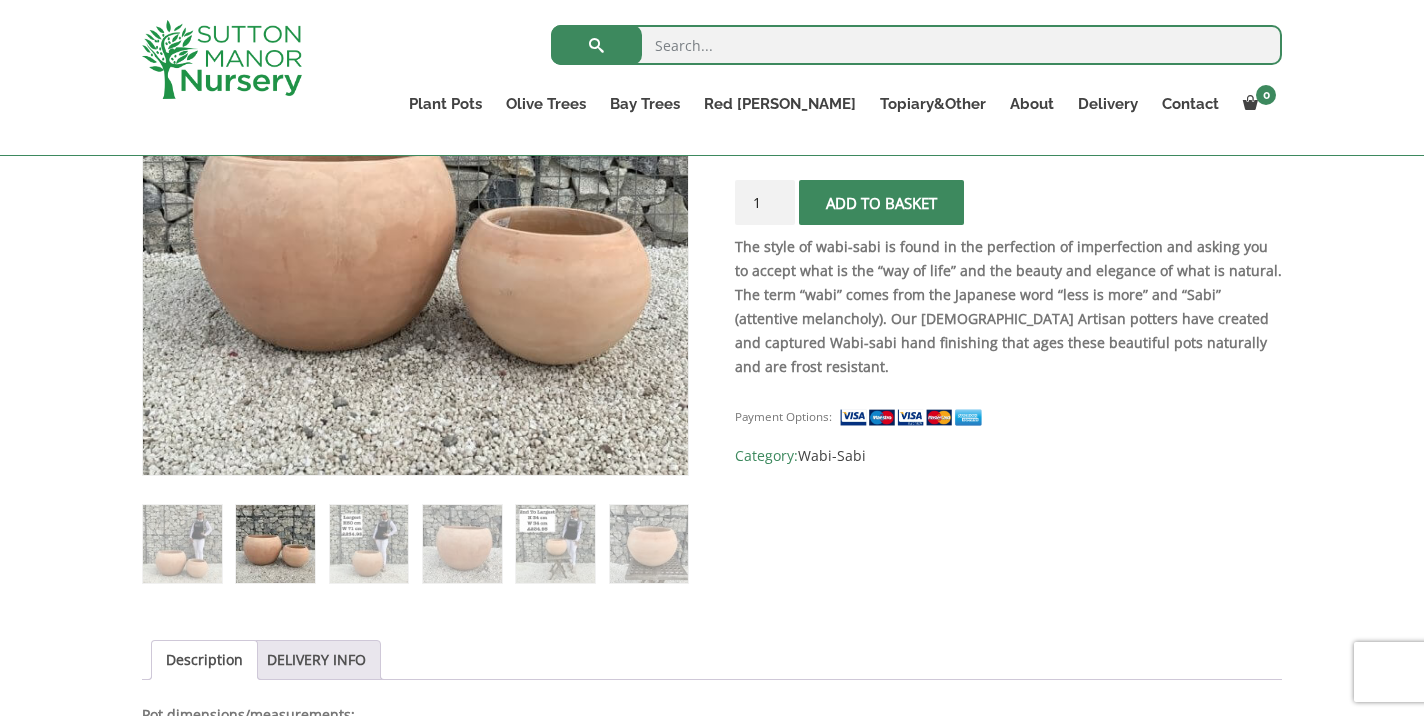 click at bounding box center [275, 544] 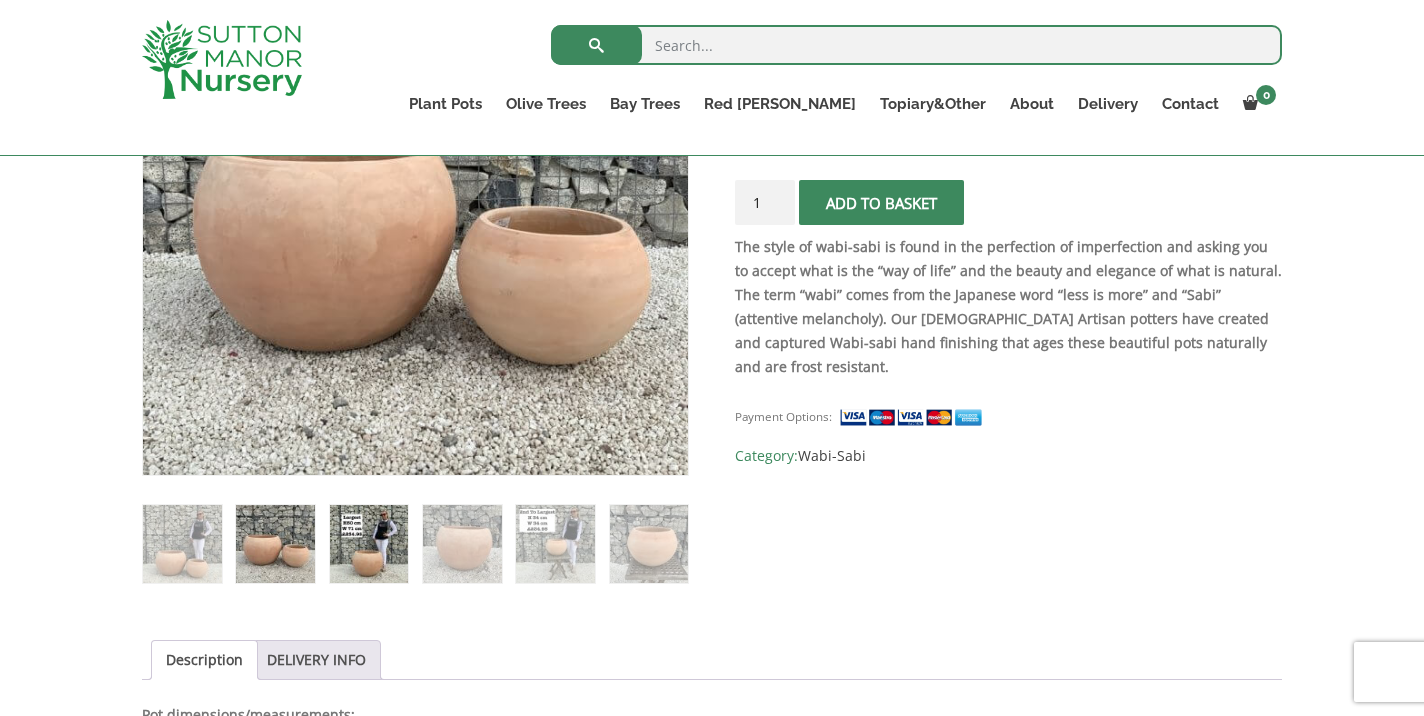 click at bounding box center (369, 544) 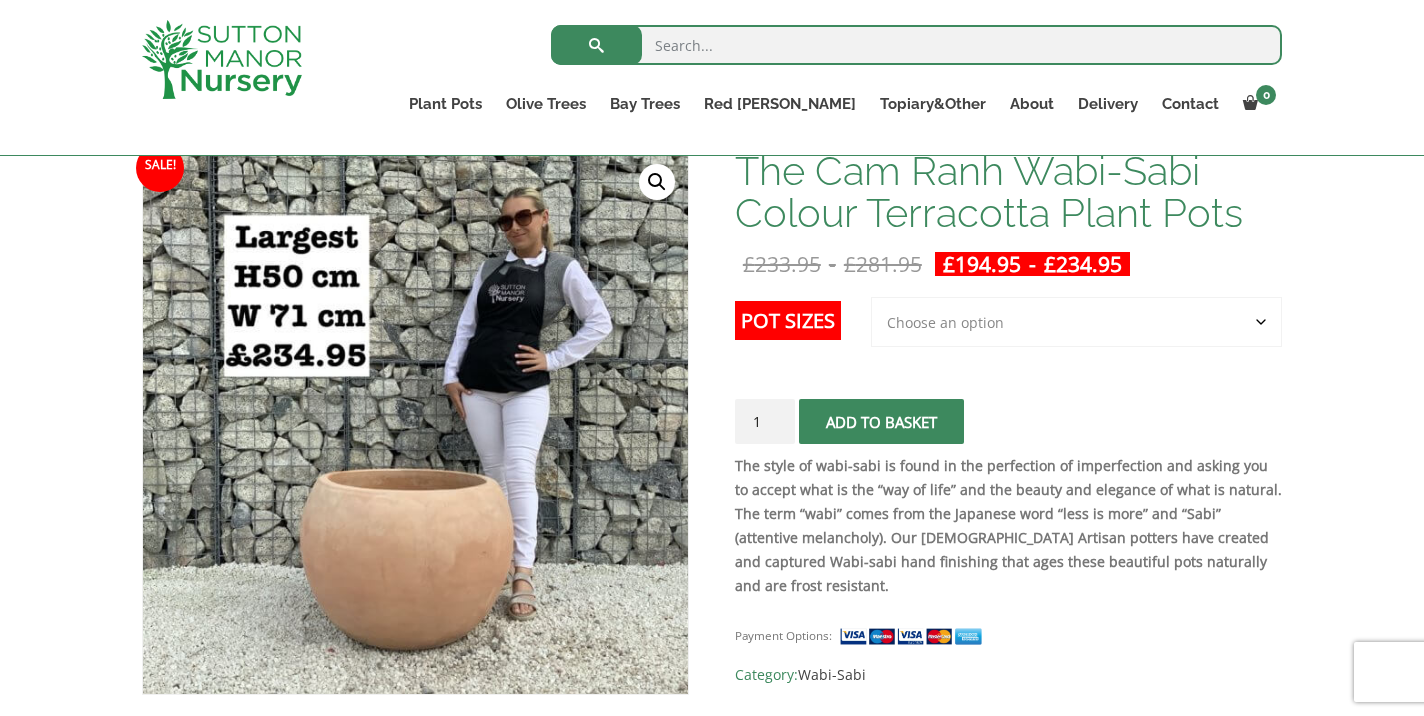 scroll, scrollTop: 317, scrollLeft: 0, axis: vertical 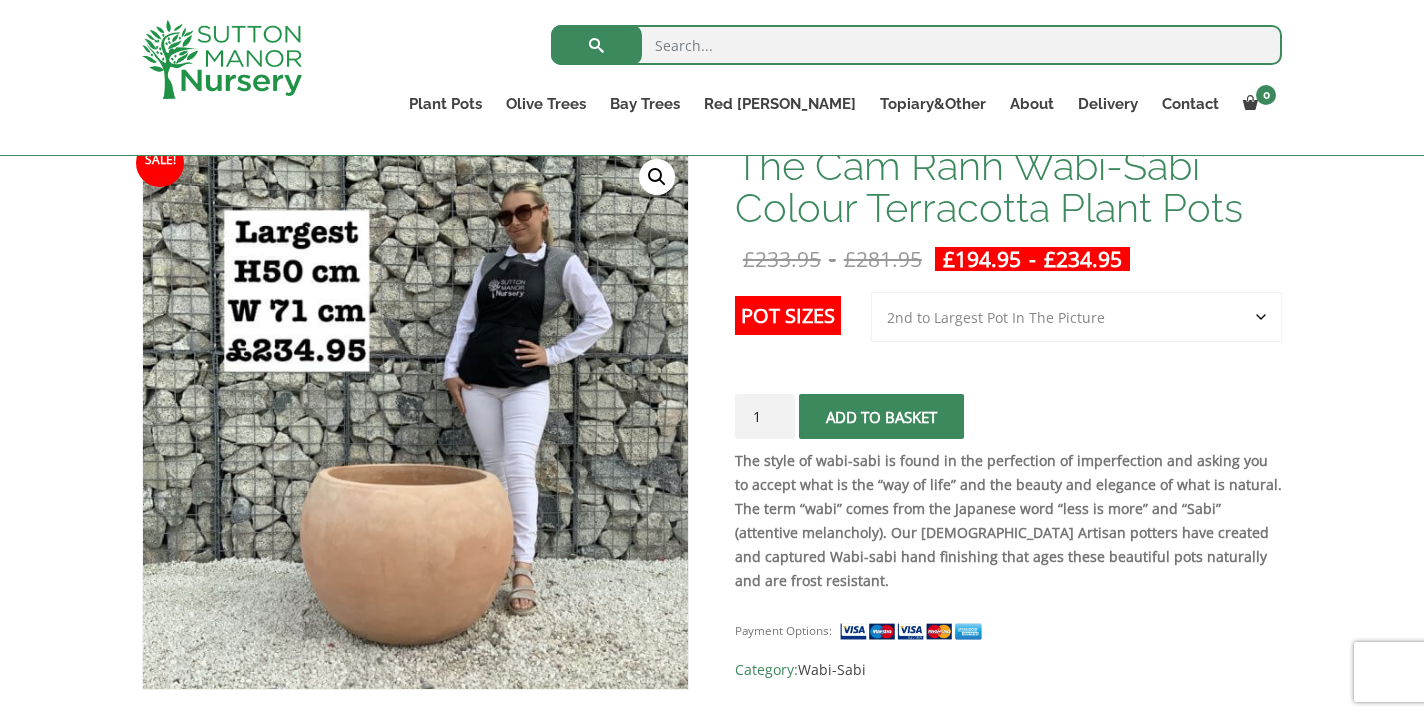 select on "2nd to Largest Pot In The Picture" 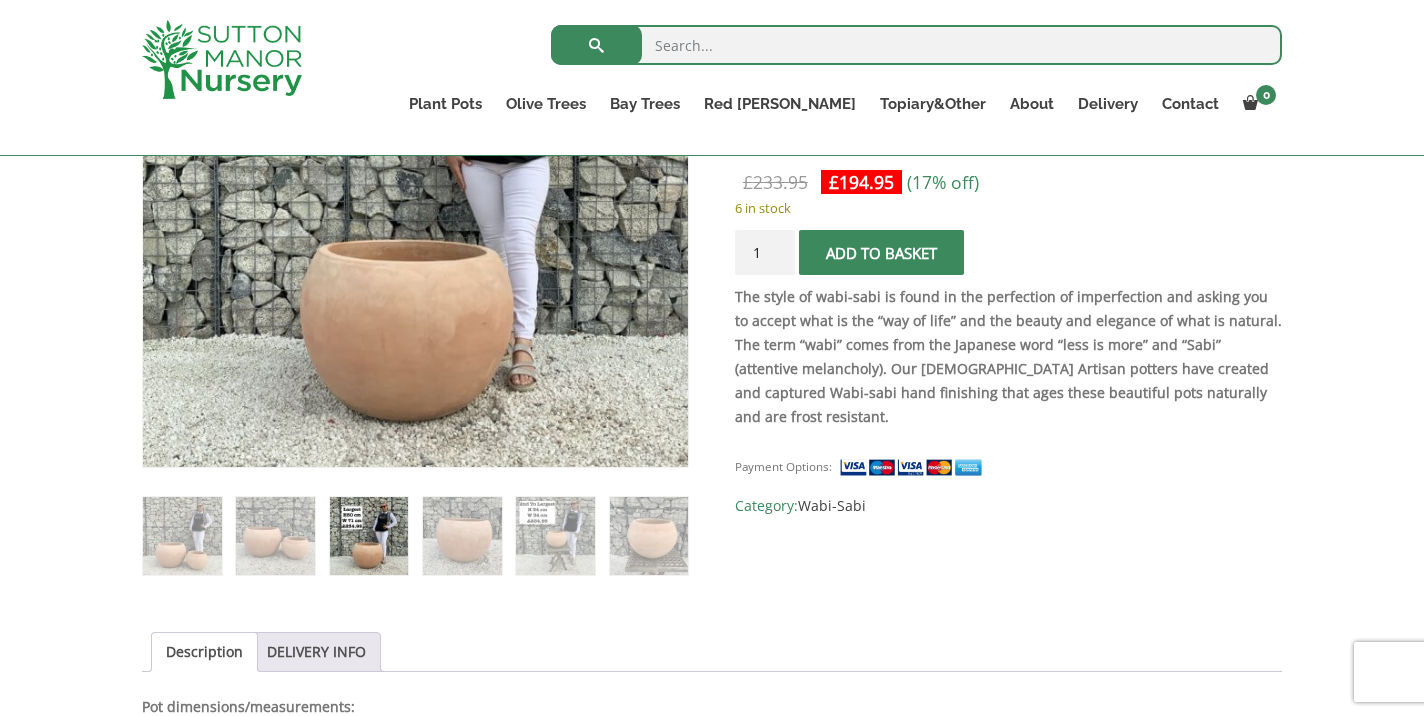 scroll, scrollTop: 565, scrollLeft: 0, axis: vertical 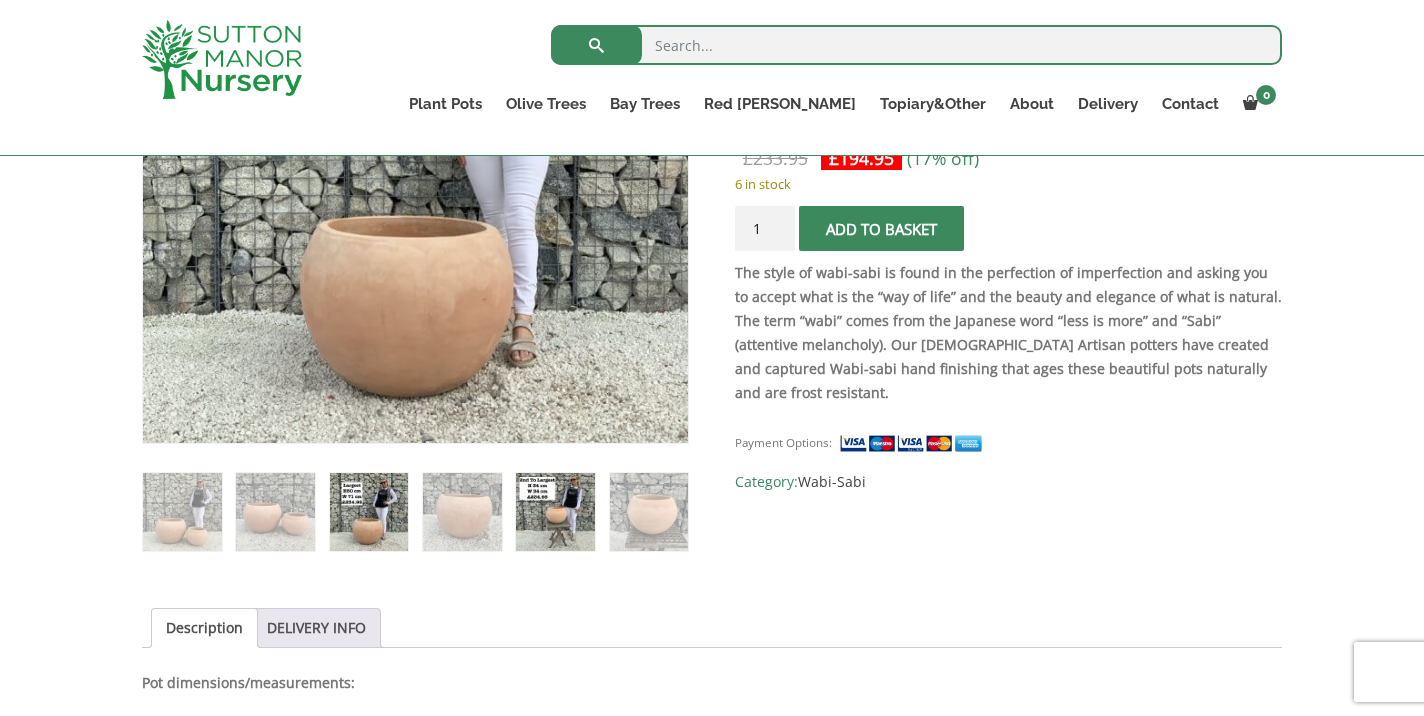 click at bounding box center [555, 512] 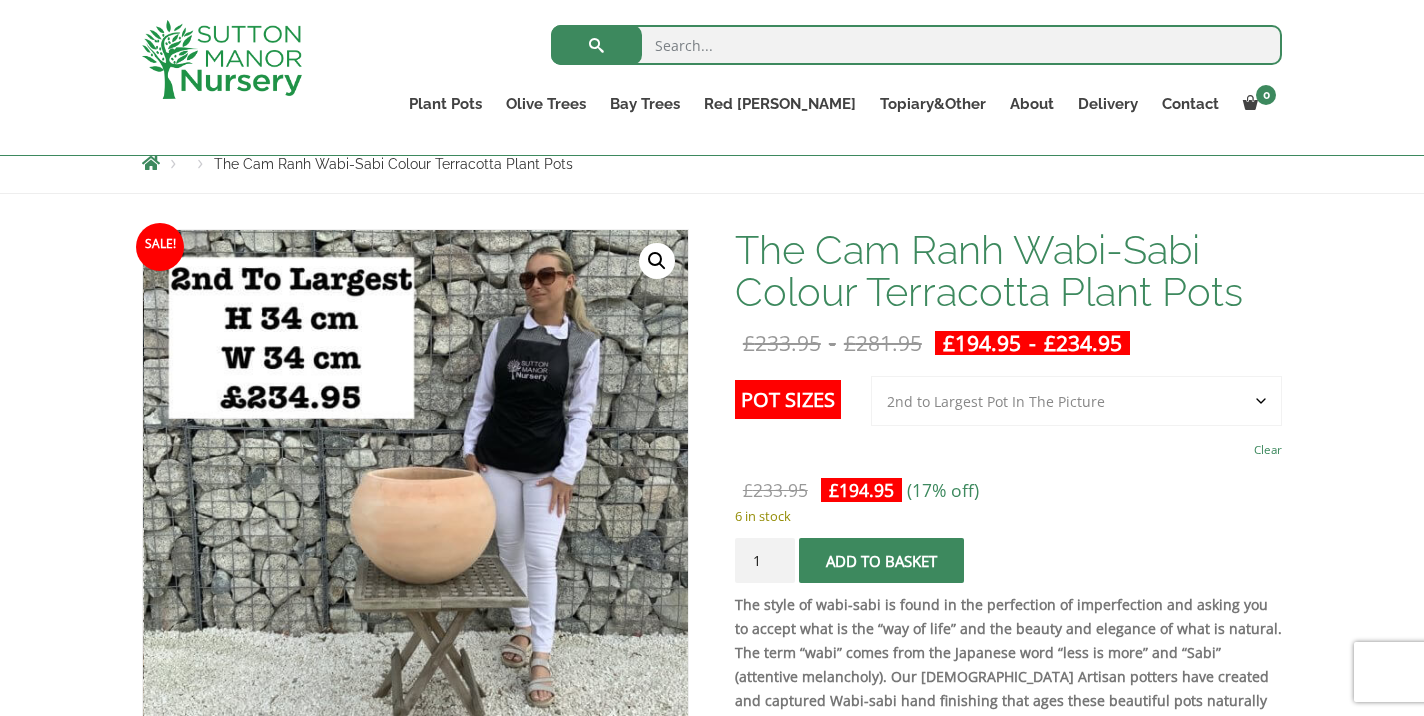 scroll, scrollTop: 253, scrollLeft: 0, axis: vertical 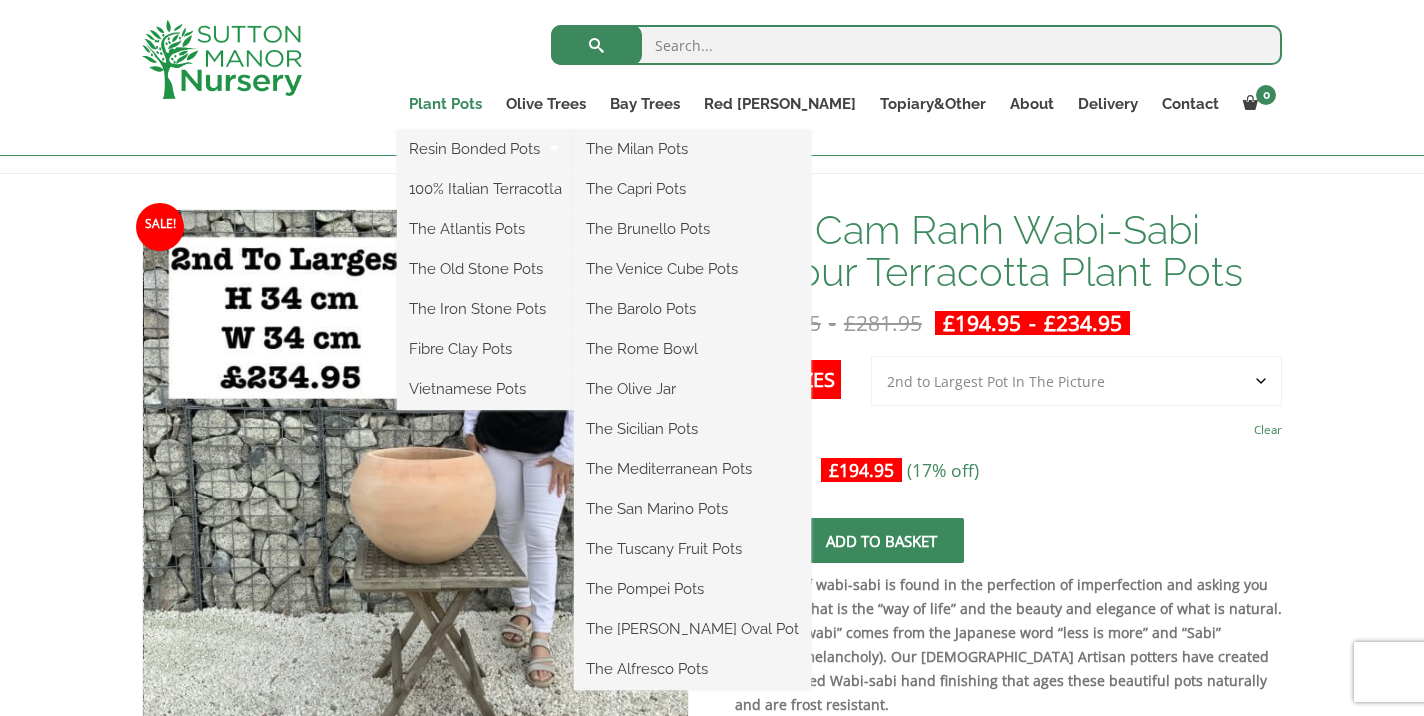 click on "Plant Pots" at bounding box center [445, 104] 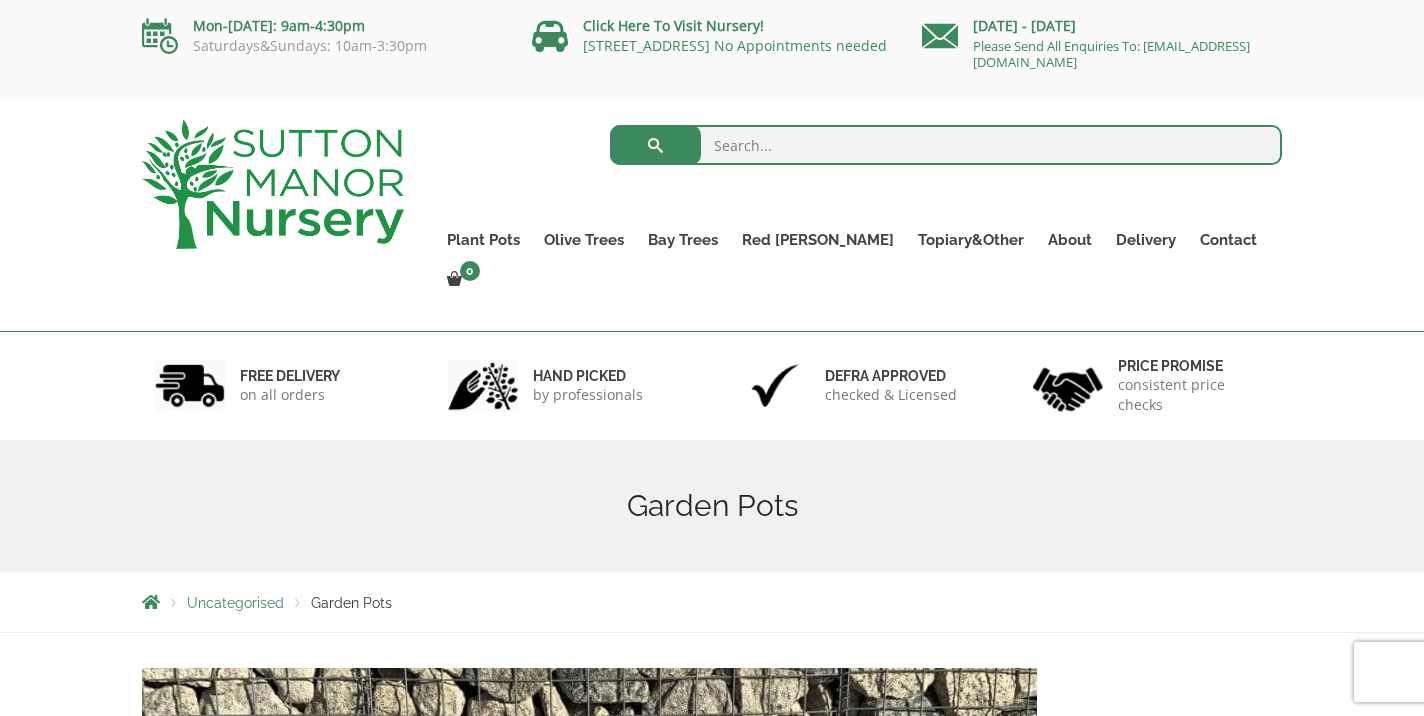 scroll, scrollTop: 0, scrollLeft: 0, axis: both 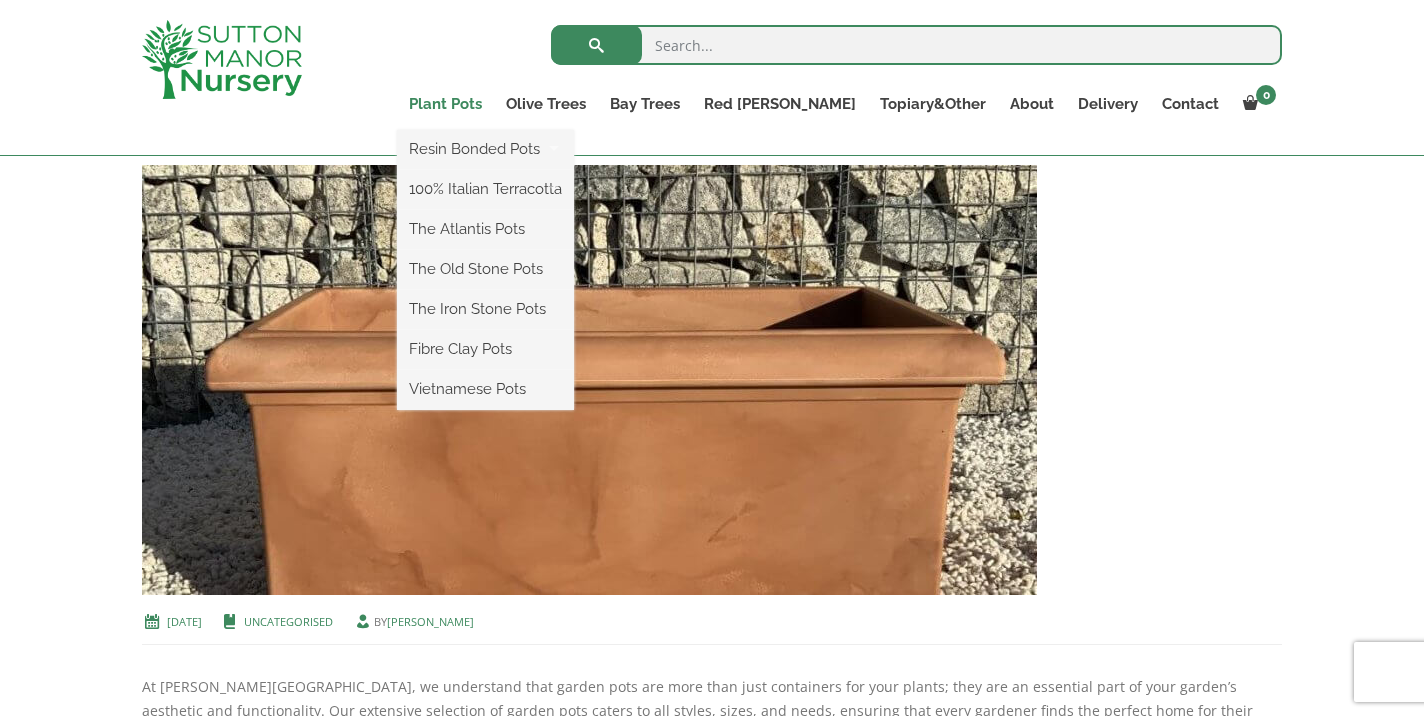 click on "Plant Pots" at bounding box center (445, 104) 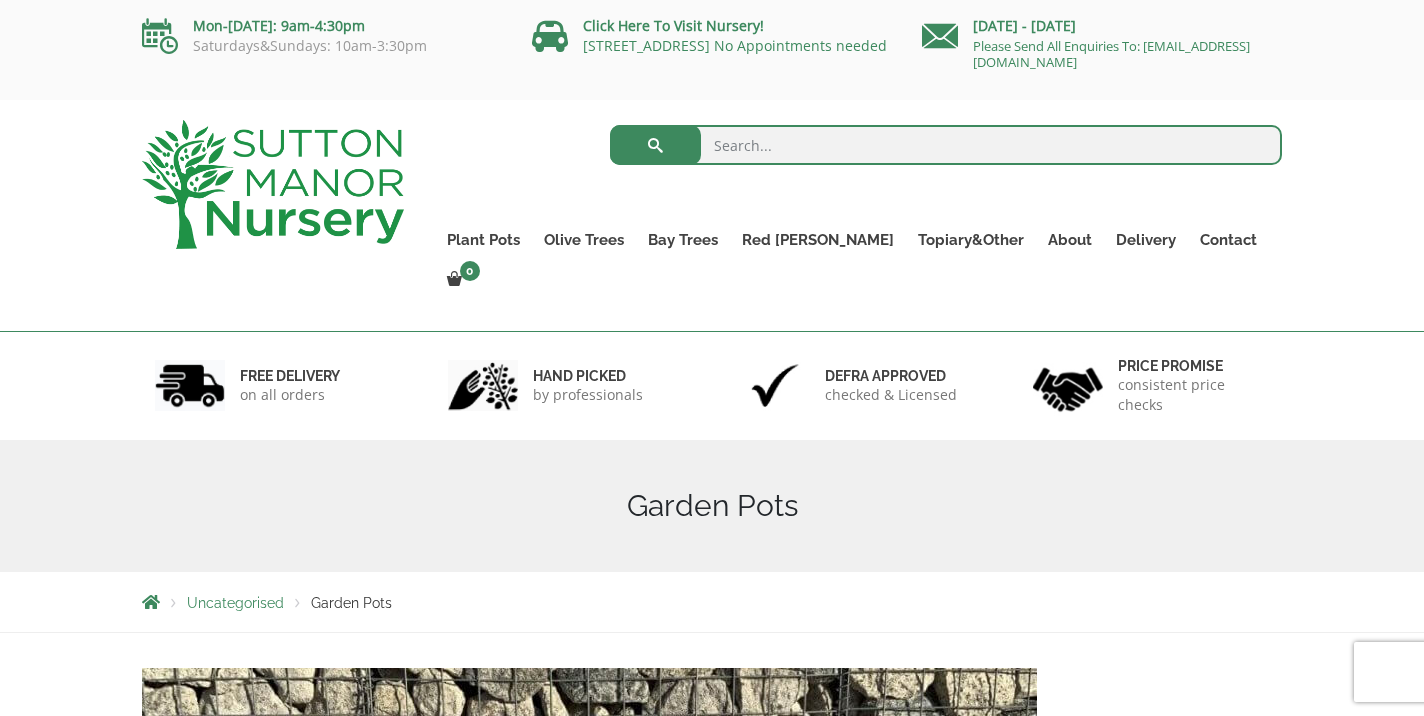 scroll, scrollTop: 0, scrollLeft: 0, axis: both 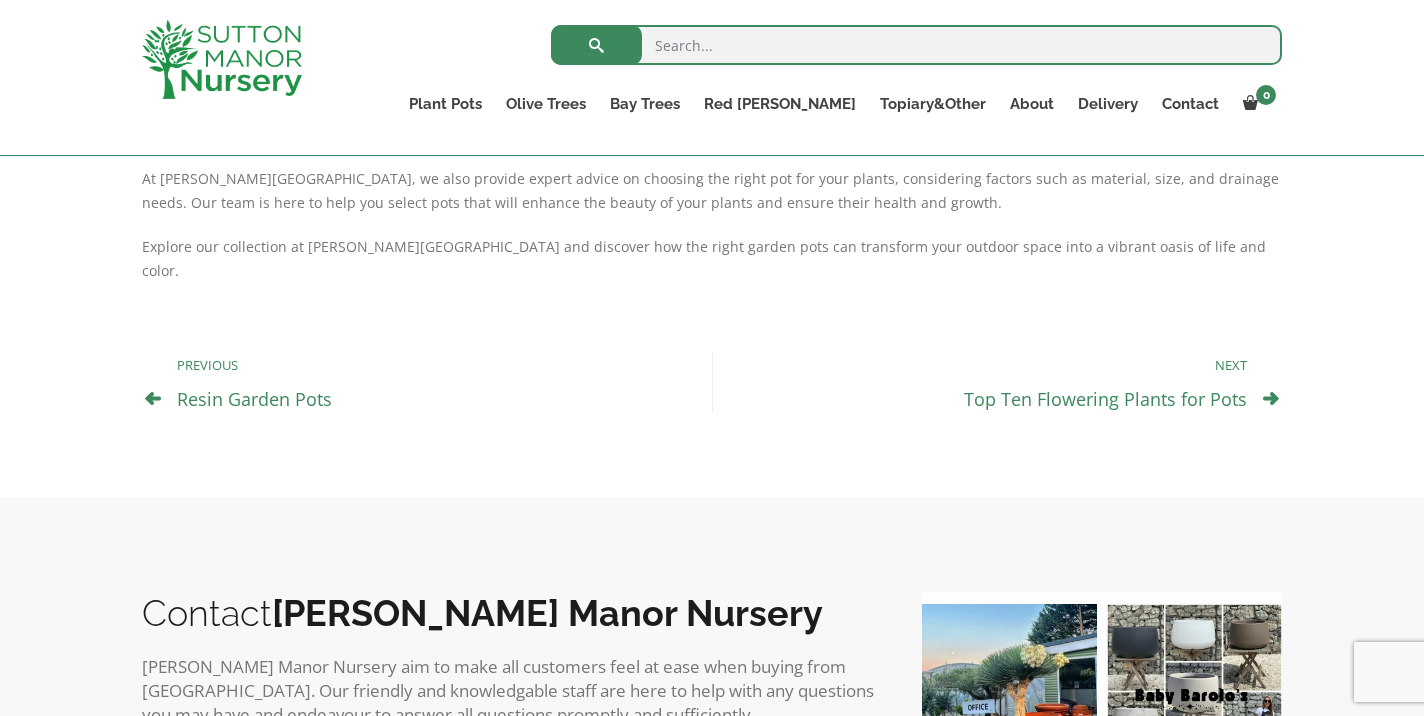 click on "Resin Garden Pots" at bounding box center [254, 399] 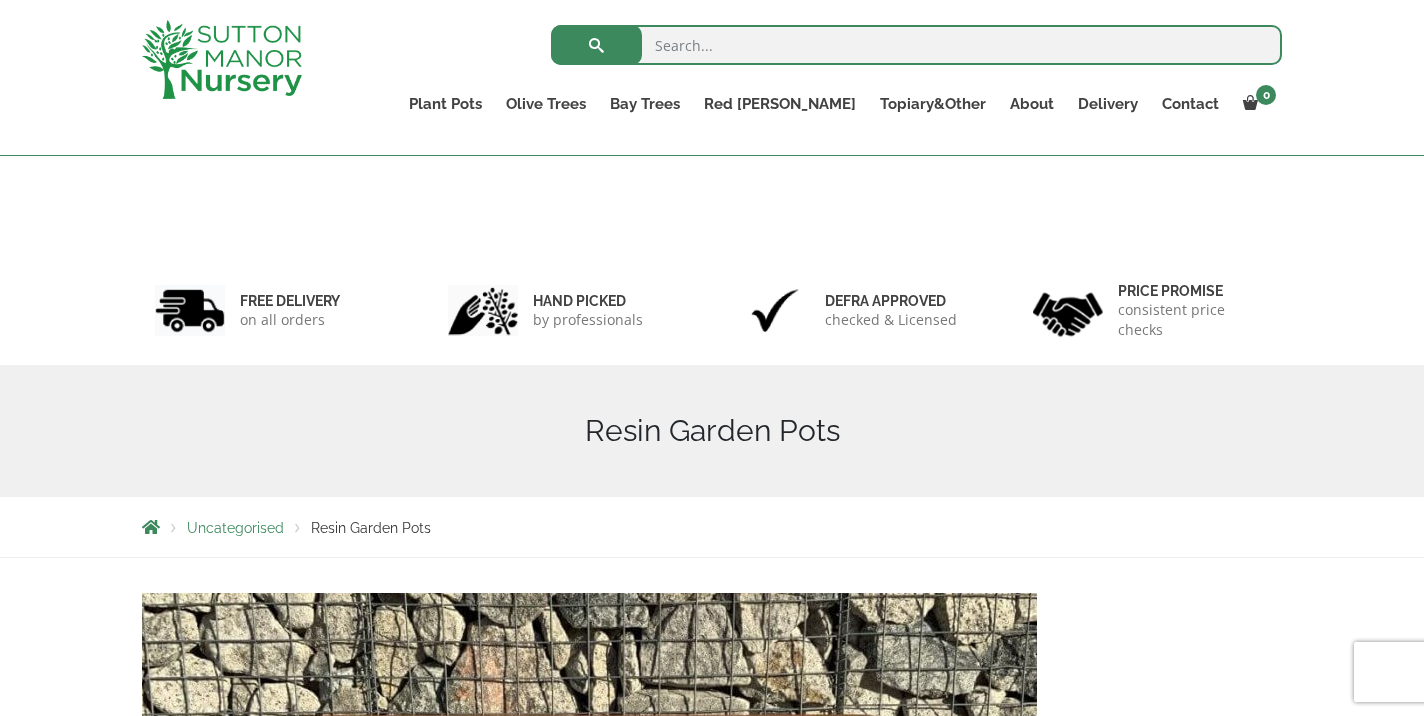 scroll, scrollTop: 373, scrollLeft: 0, axis: vertical 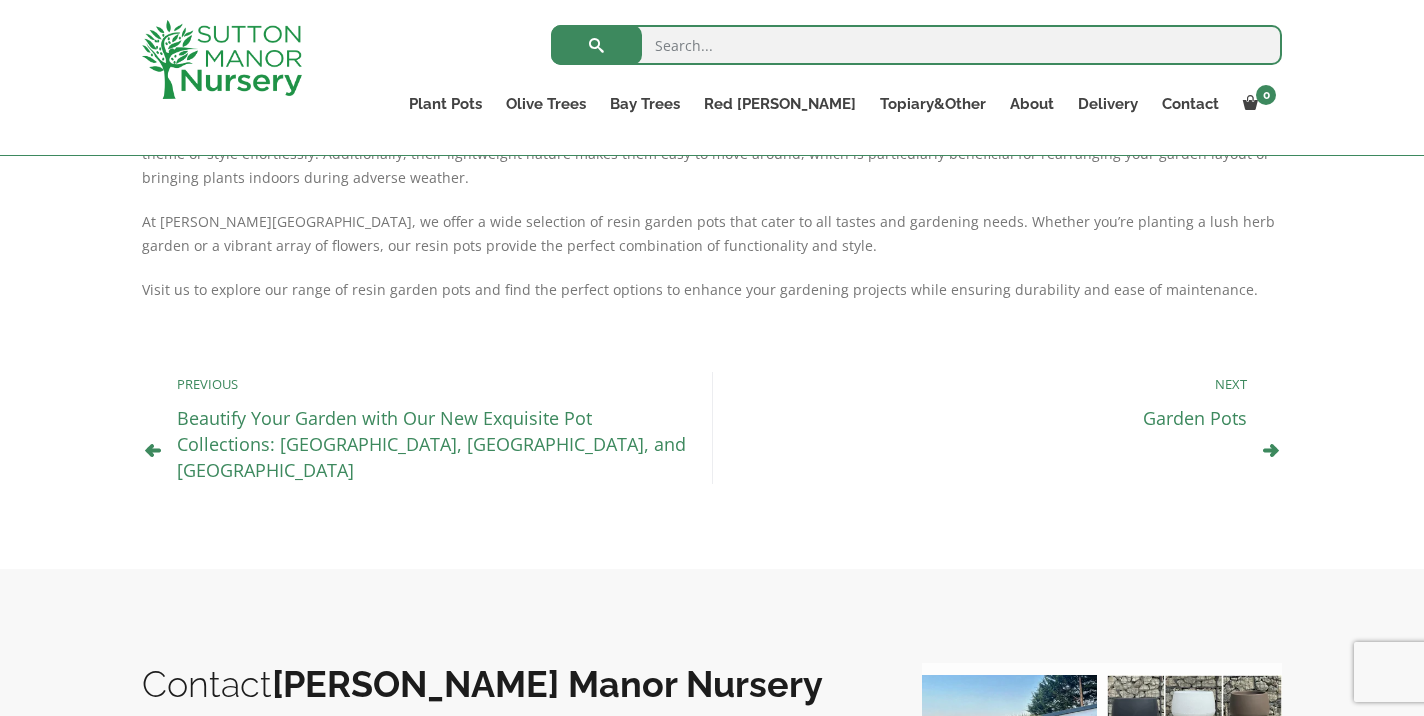click on "Beautify Your Garden with Our New Exquisite Pot Collections: [GEOGRAPHIC_DATA], [GEOGRAPHIC_DATA], and [GEOGRAPHIC_DATA]" at bounding box center (431, 444) 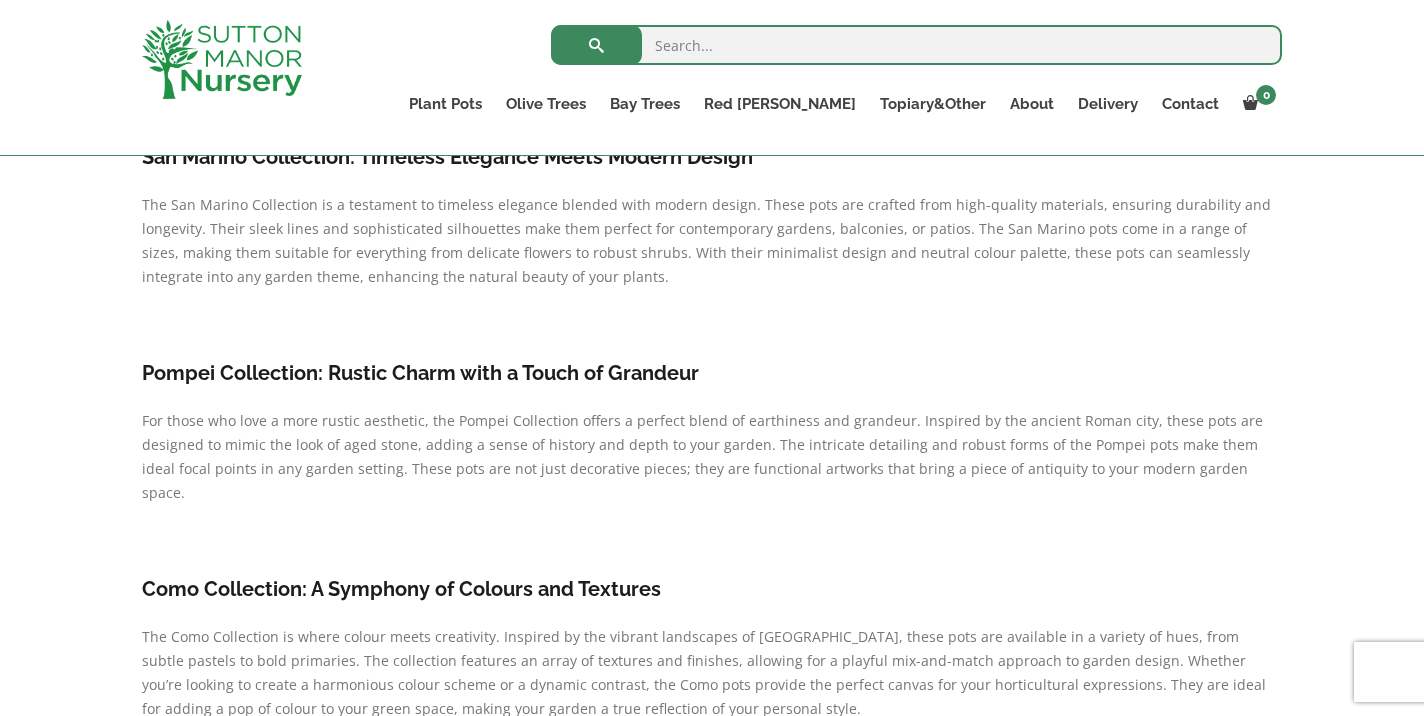scroll, scrollTop: 0, scrollLeft: 0, axis: both 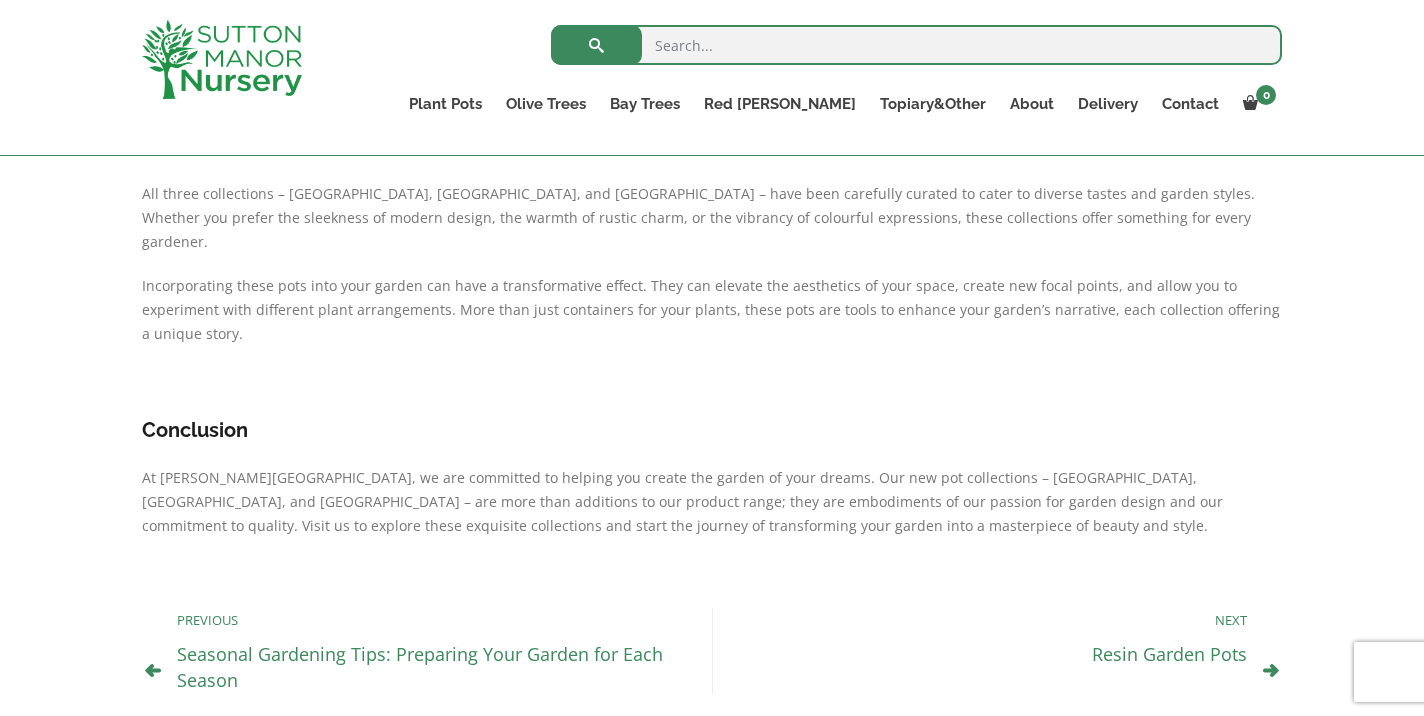 click on "Resin Garden Pots" at bounding box center [1169, 654] 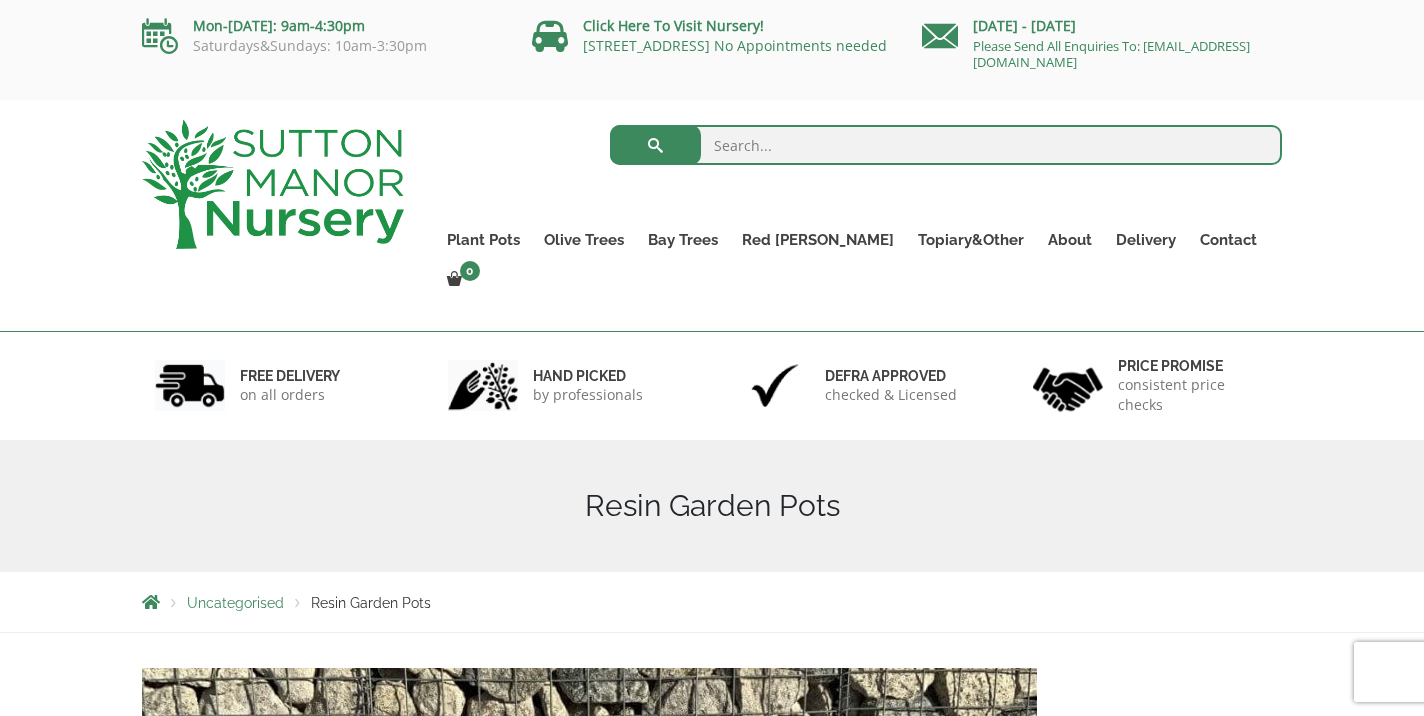 scroll, scrollTop: 0, scrollLeft: 0, axis: both 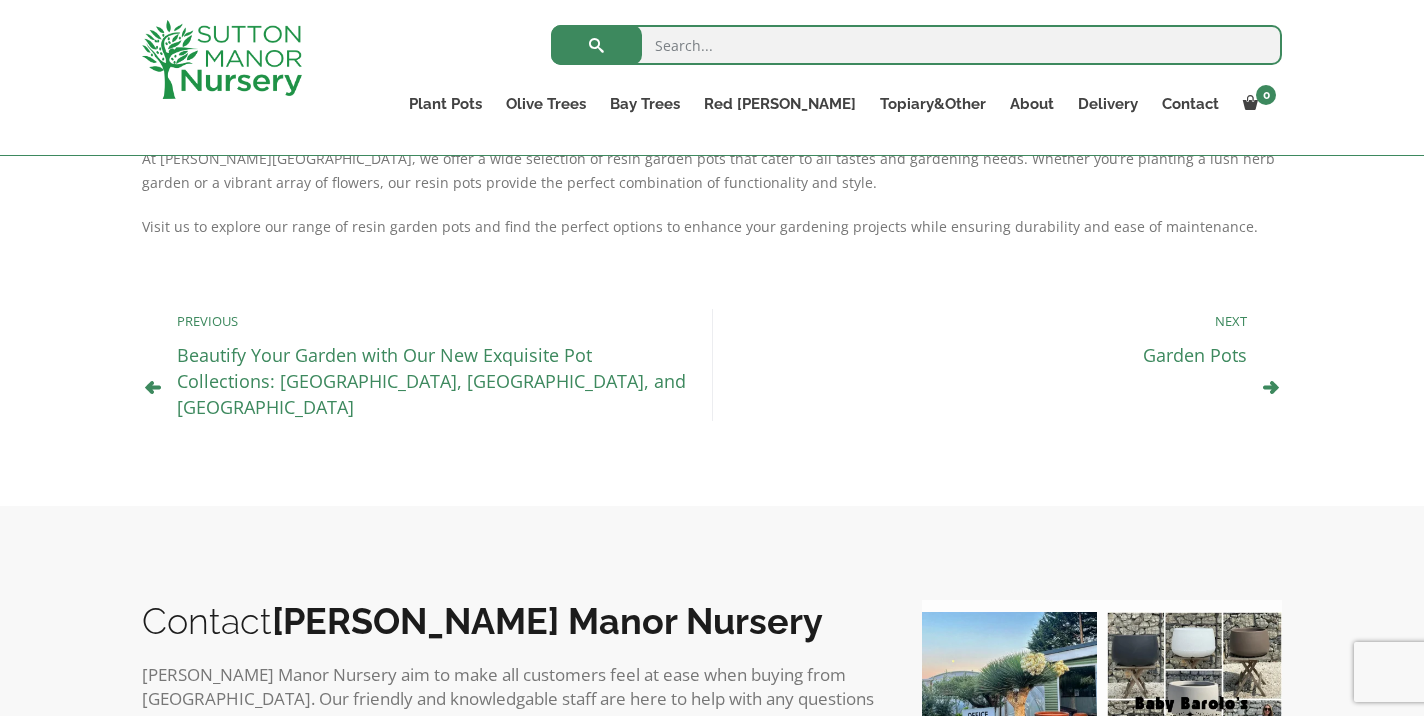 click on "Garden Pots" at bounding box center [1195, 355] 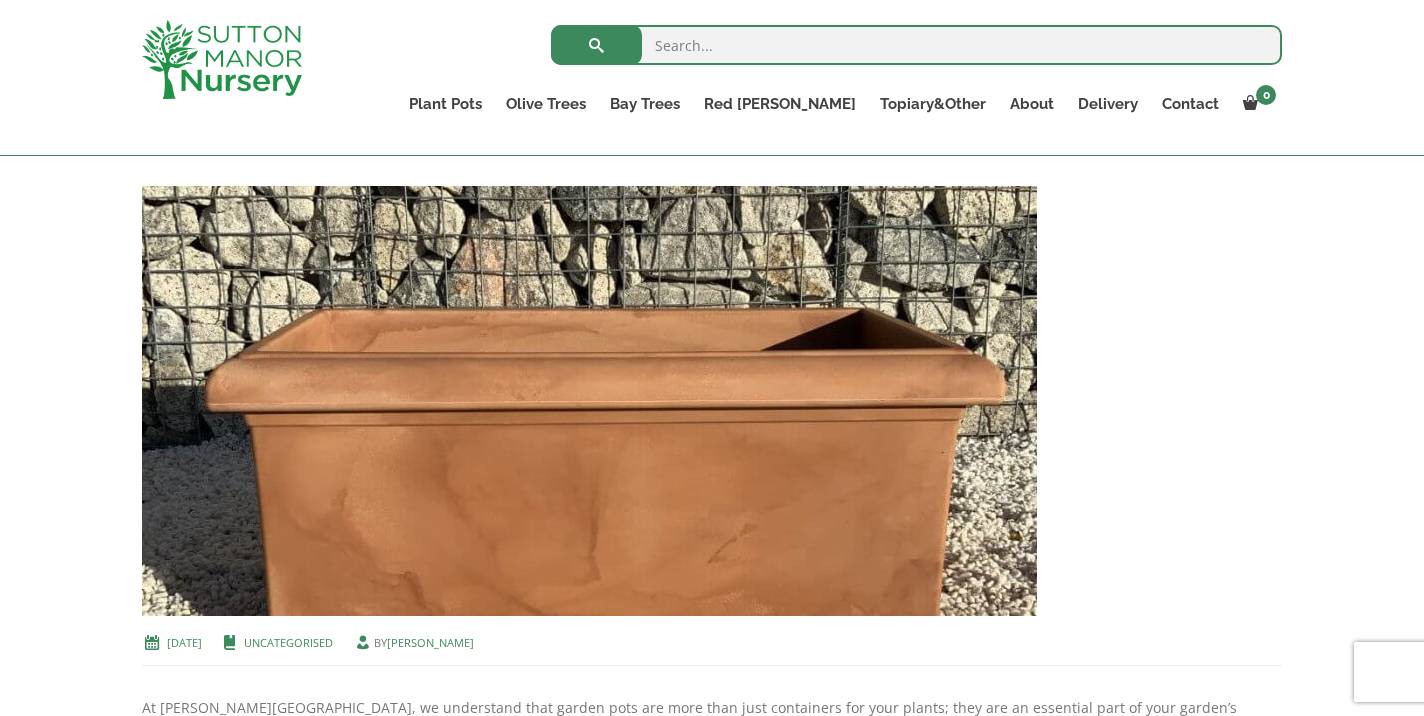 scroll, scrollTop: 0, scrollLeft: 0, axis: both 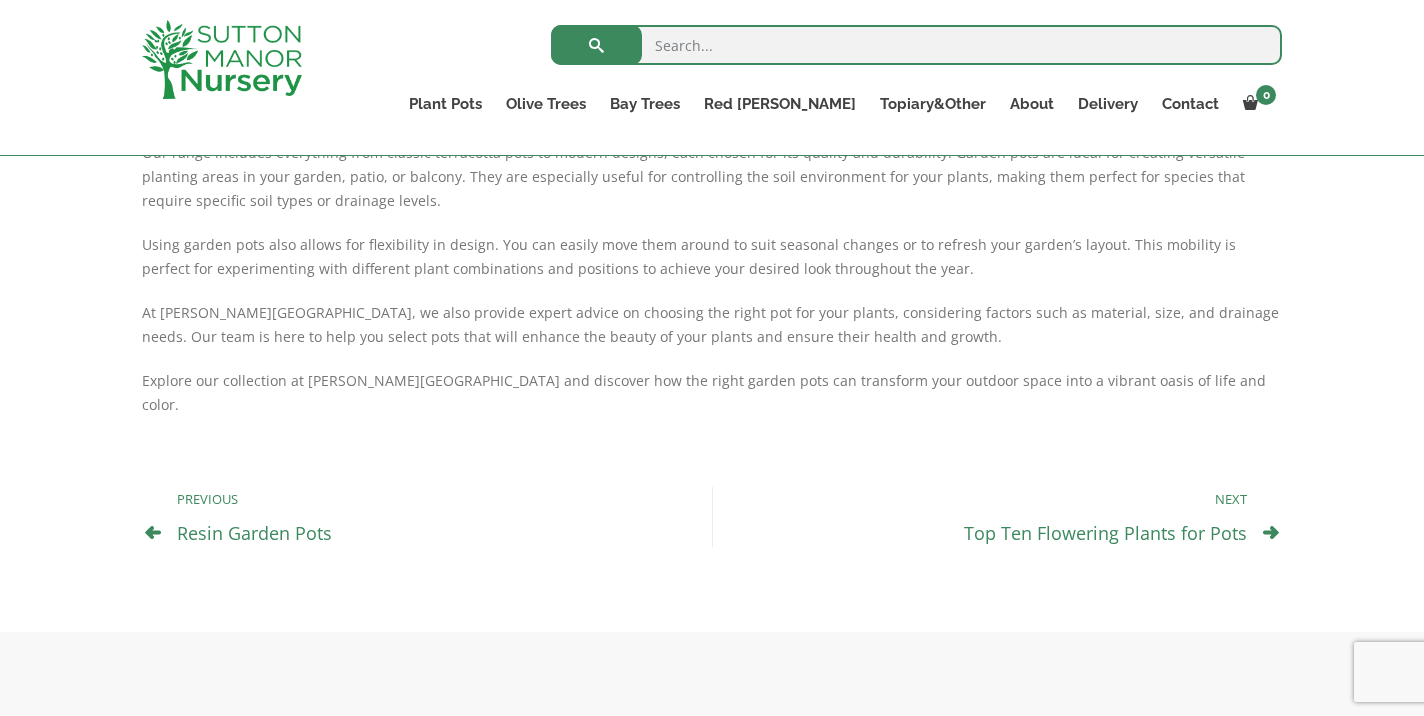 click on "Top Ten Flowering Plants for Pots" at bounding box center (1105, 533) 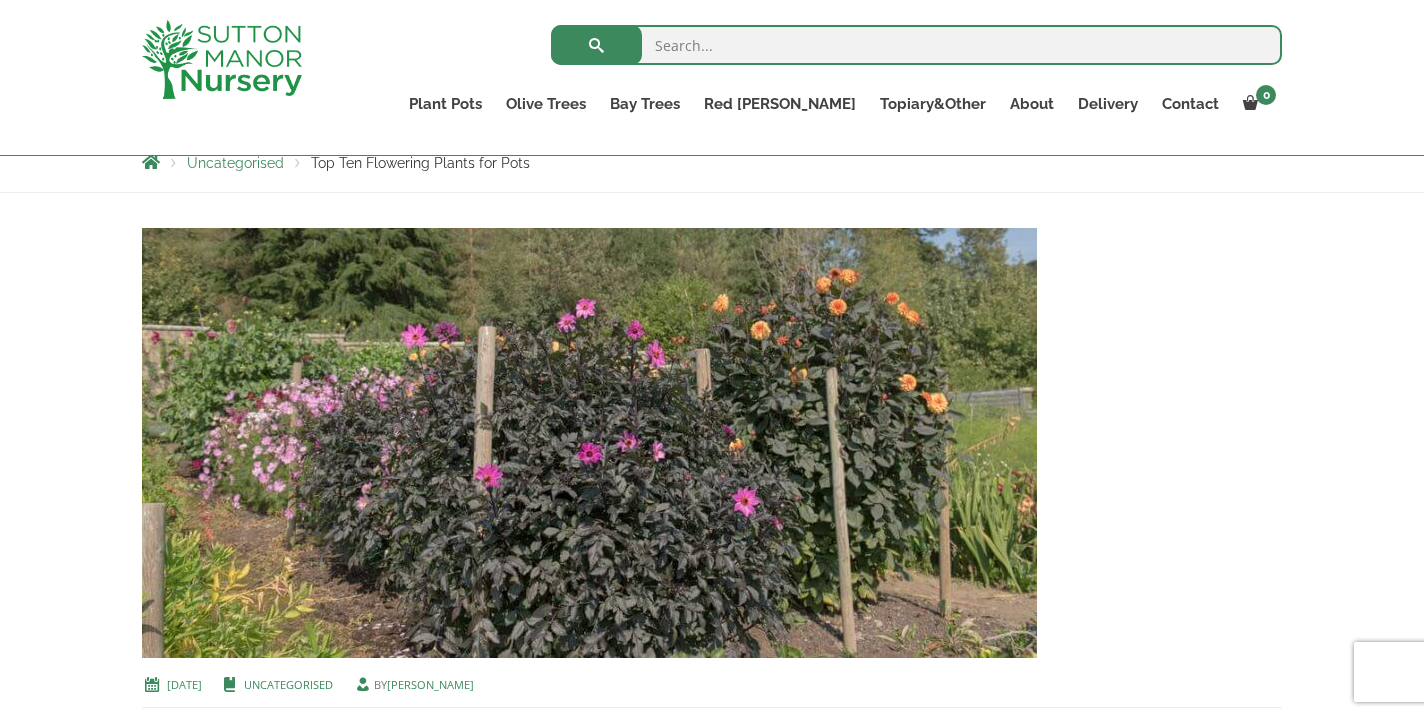 scroll, scrollTop: 430, scrollLeft: 0, axis: vertical 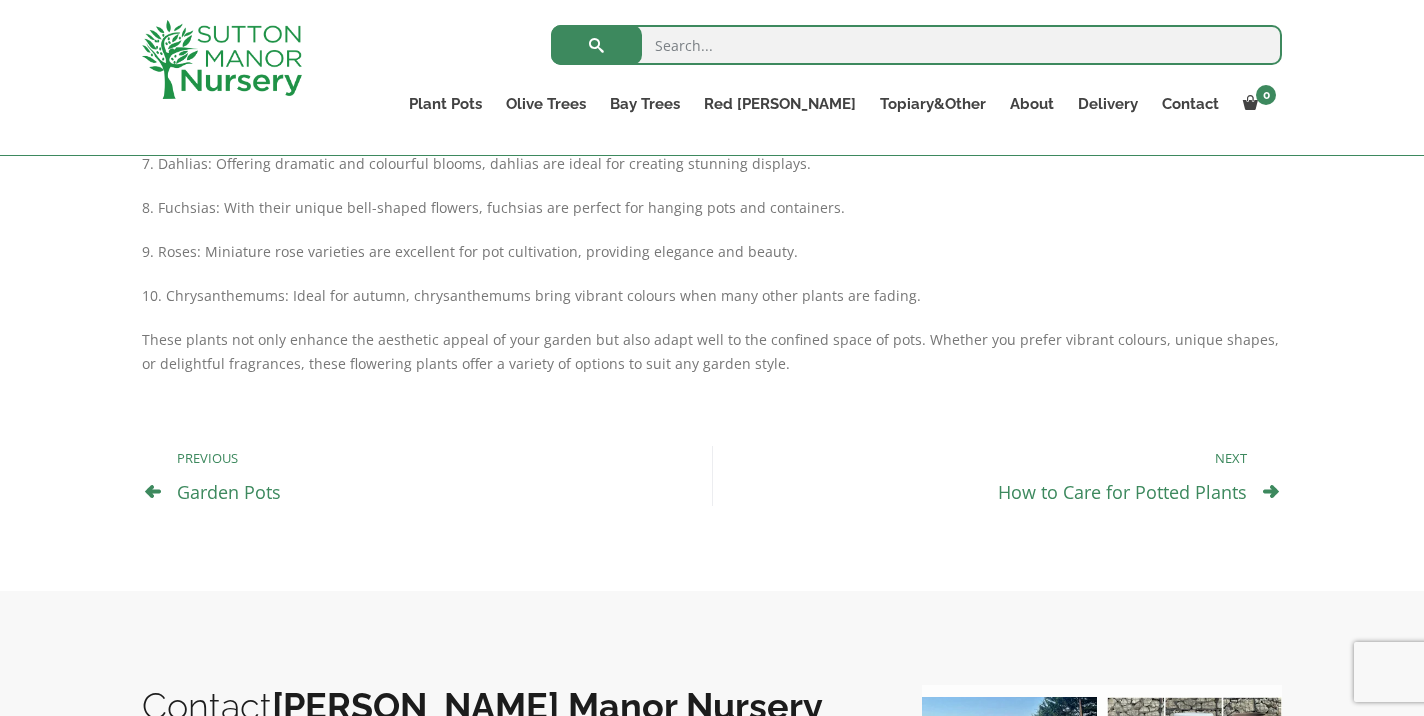 click on "How to Care for Potted Plants" at bounding box center (1122, 492) 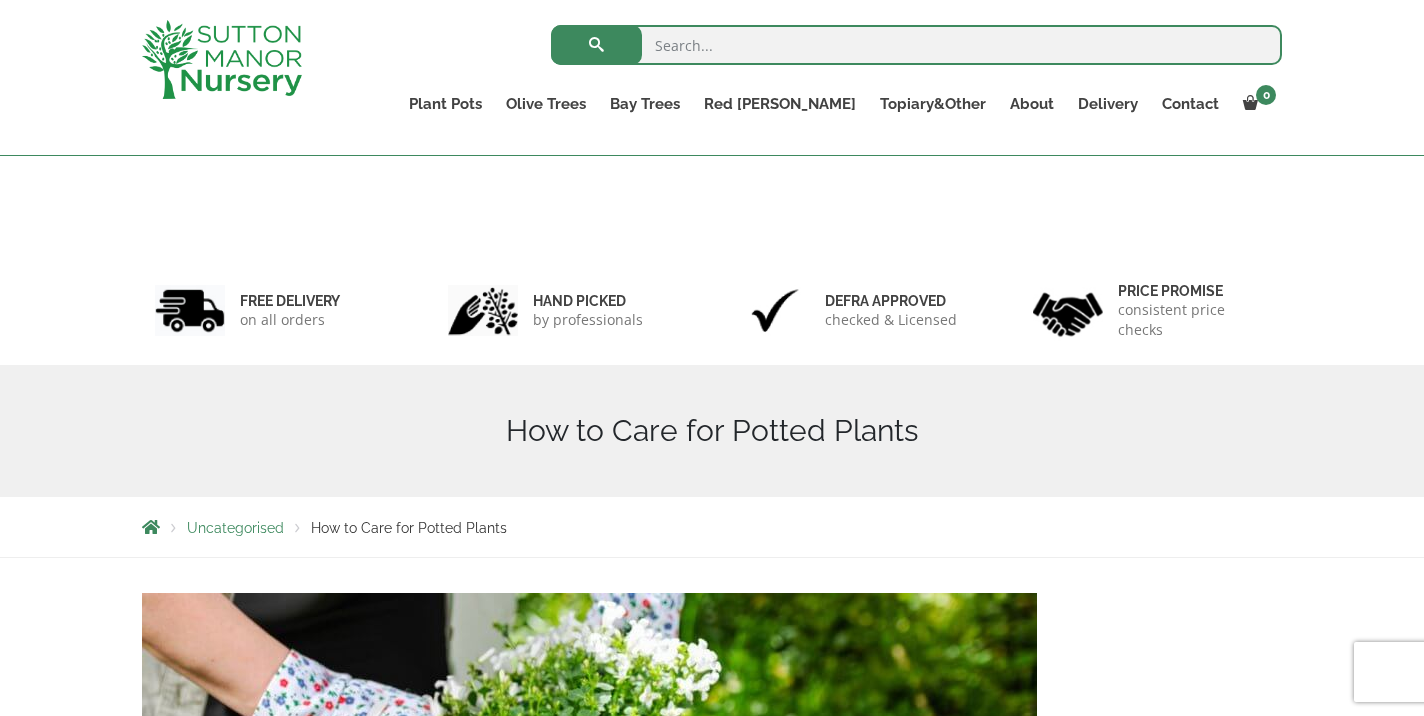 scroll, scrollTop: 491, scrollLeft: 0, axis: vertical 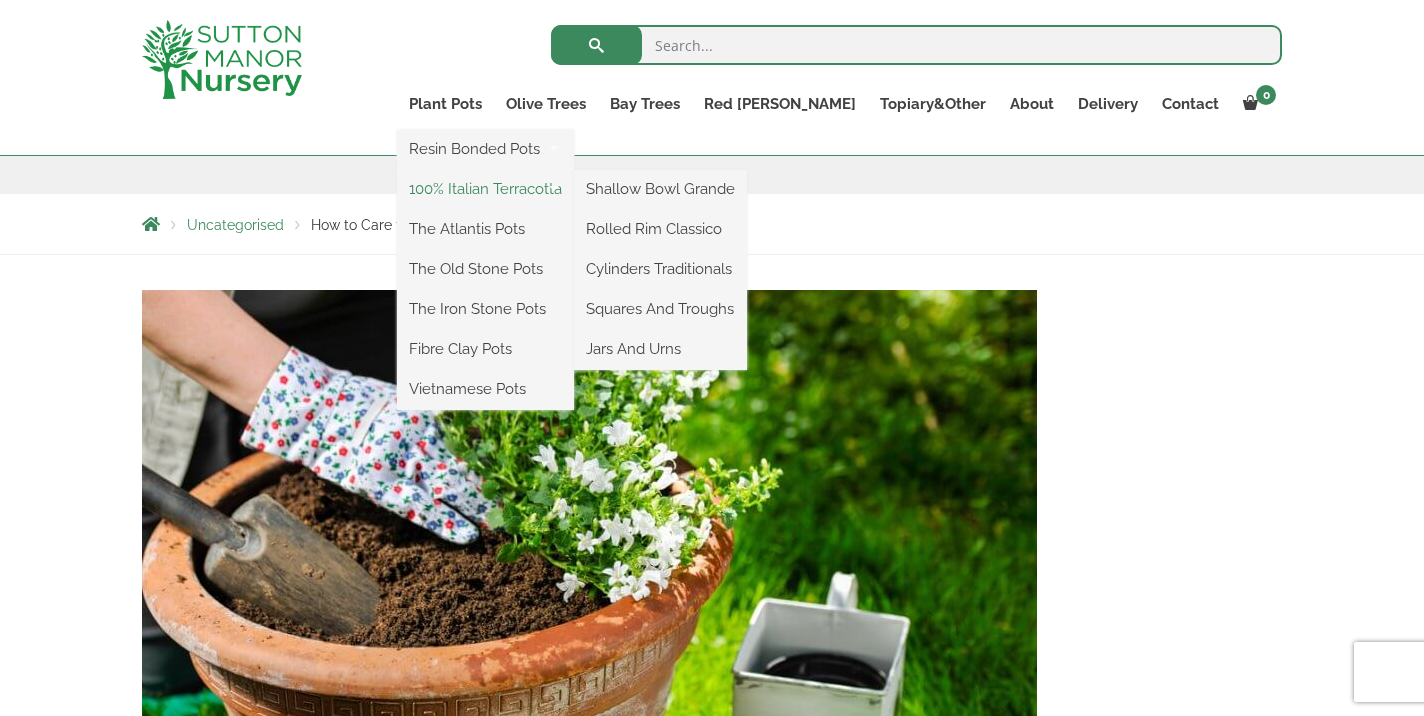 click on "100% Italian Terracotta" at bounding box center [485, 189] 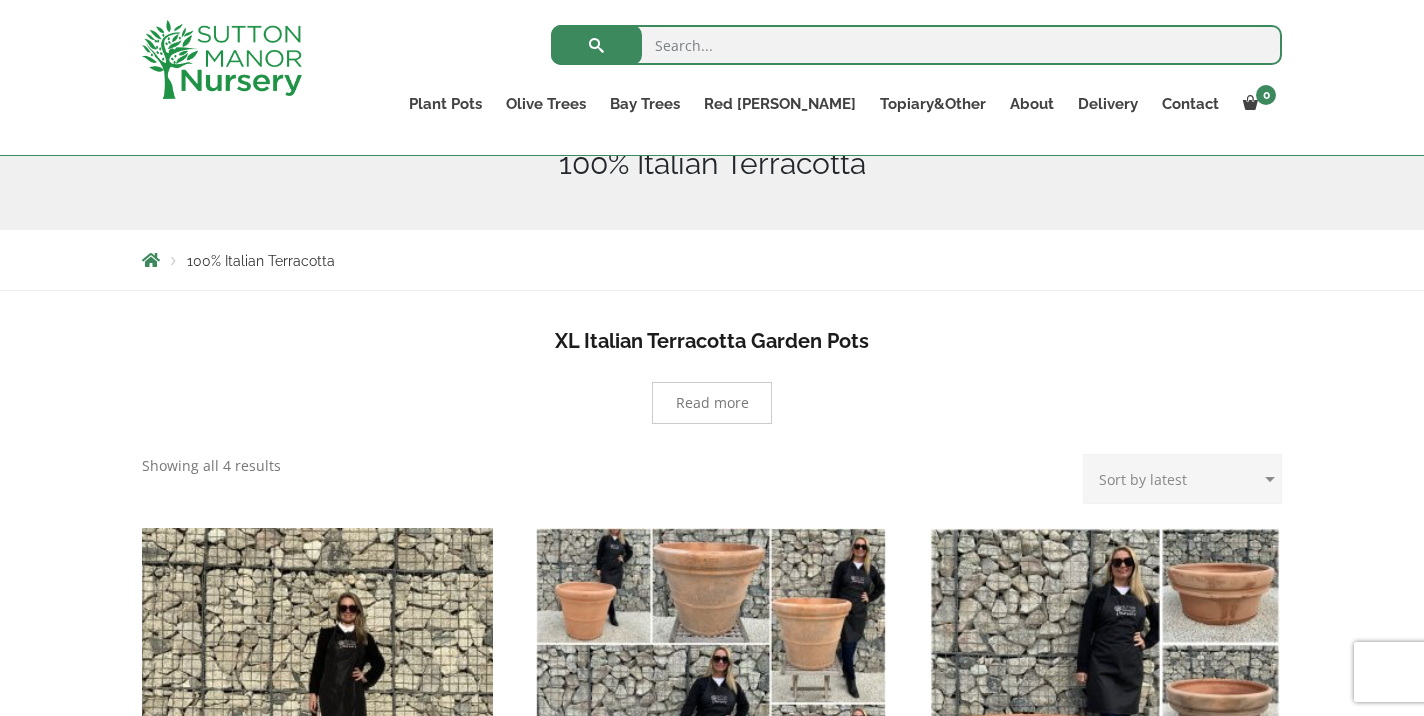 scroll, scrollTop: 337, scrollLeft: 0, axis: vertical 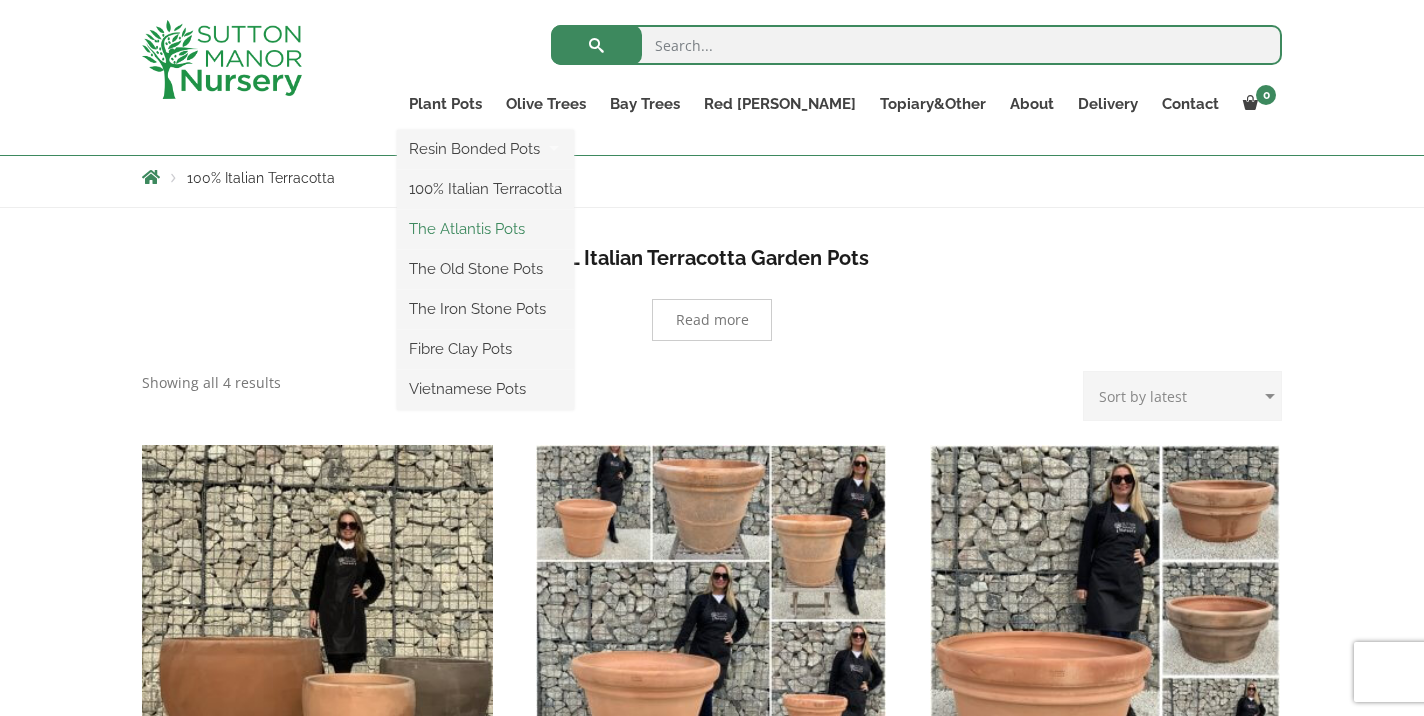 click on "The Atlantis Pots" at bounding box center (485, 229) 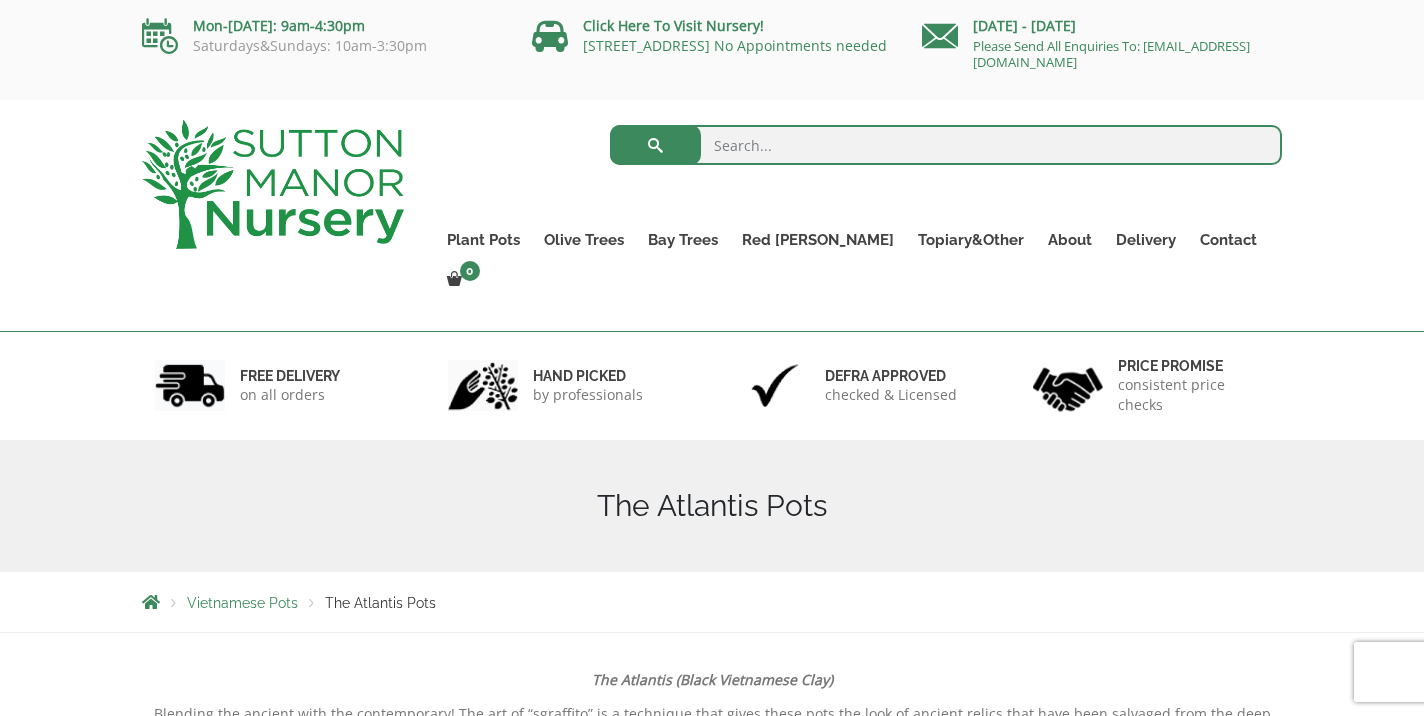 scroll, scrollTop: 0, scrollLeft: 0, axis: both 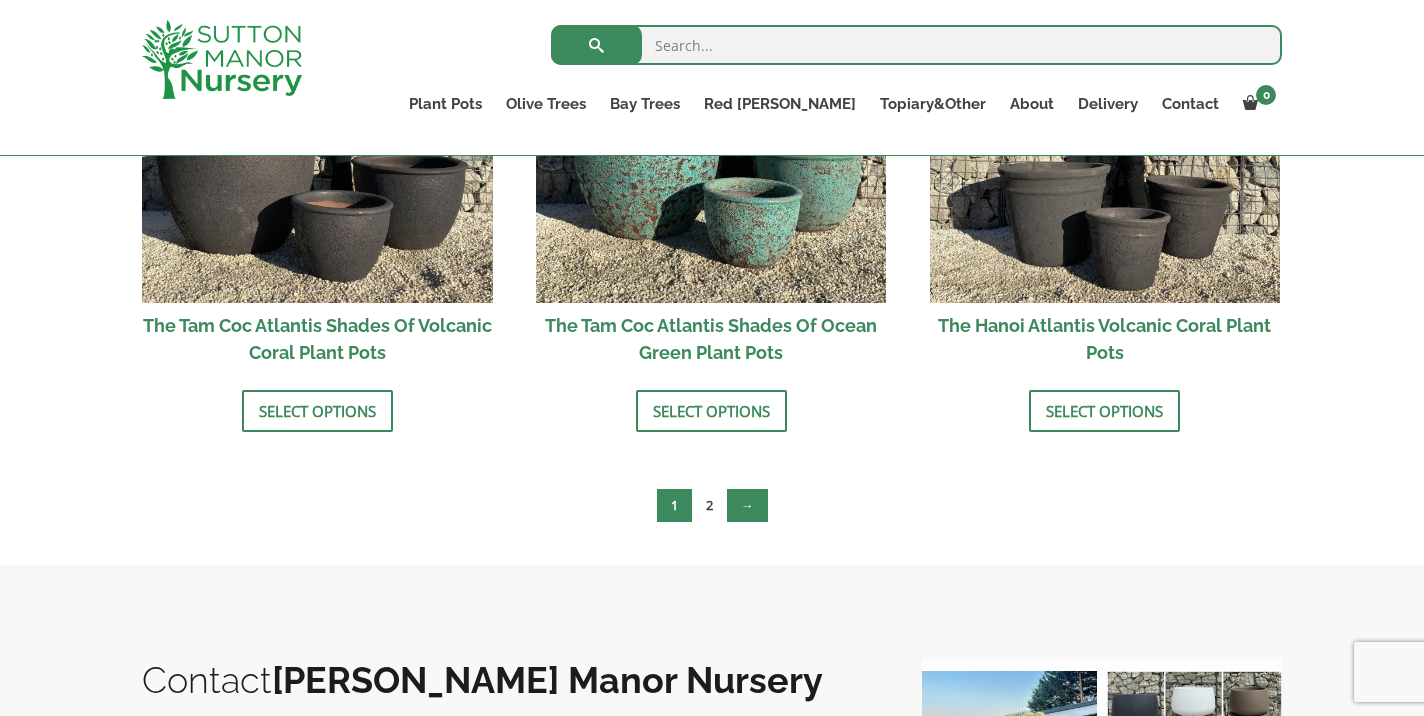 click on "→" at bounding box center (747, 505) 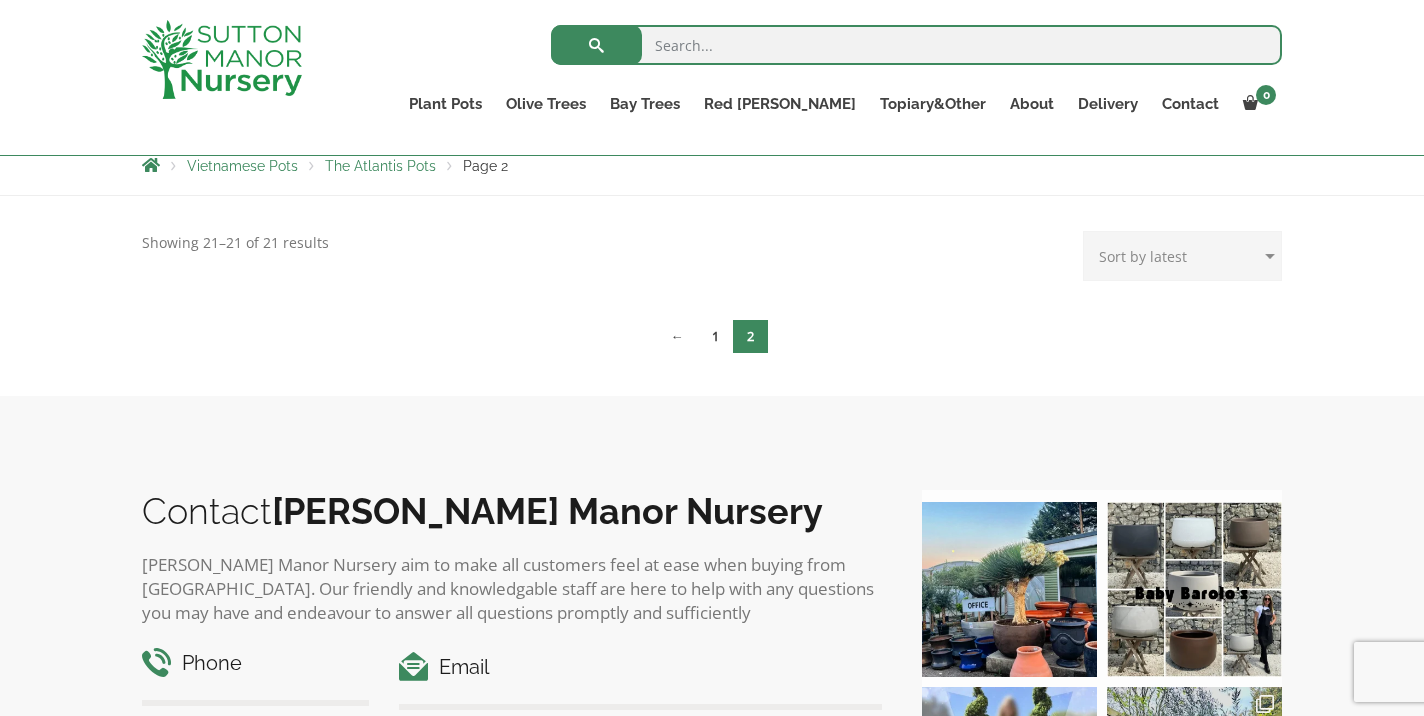 scroll, scrollTop: 0, scrollLeft: 0, axis: both 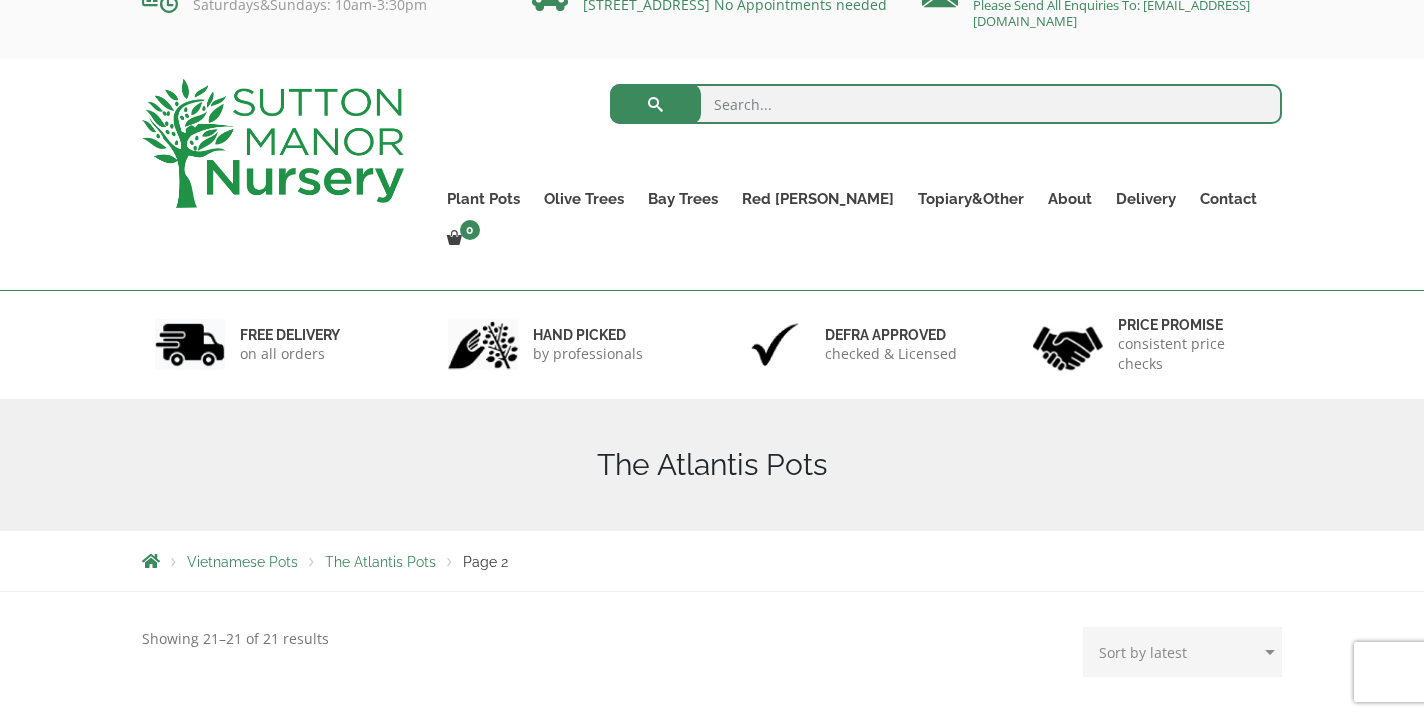 click on "←" at bounding box center (677, 732) 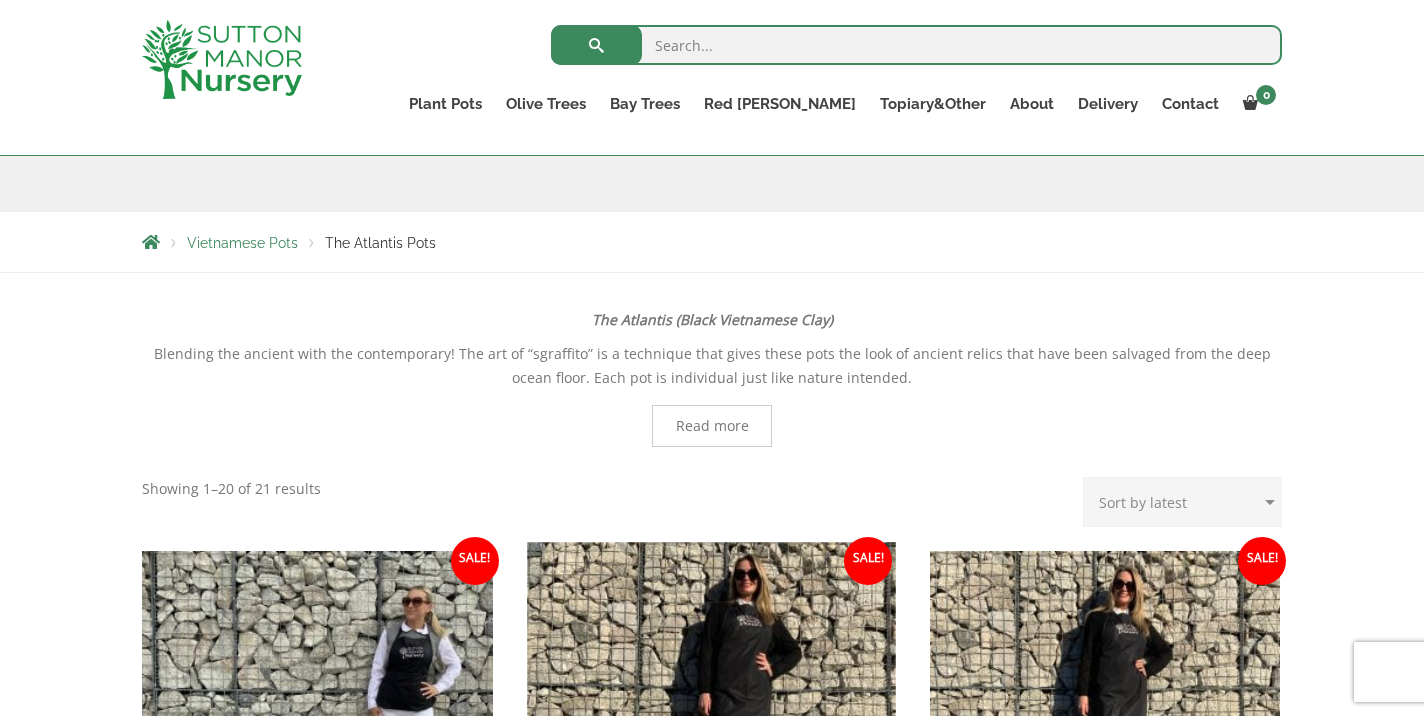 scroll, scrollTop: 509, scrollLeft: 0, axis: vertical 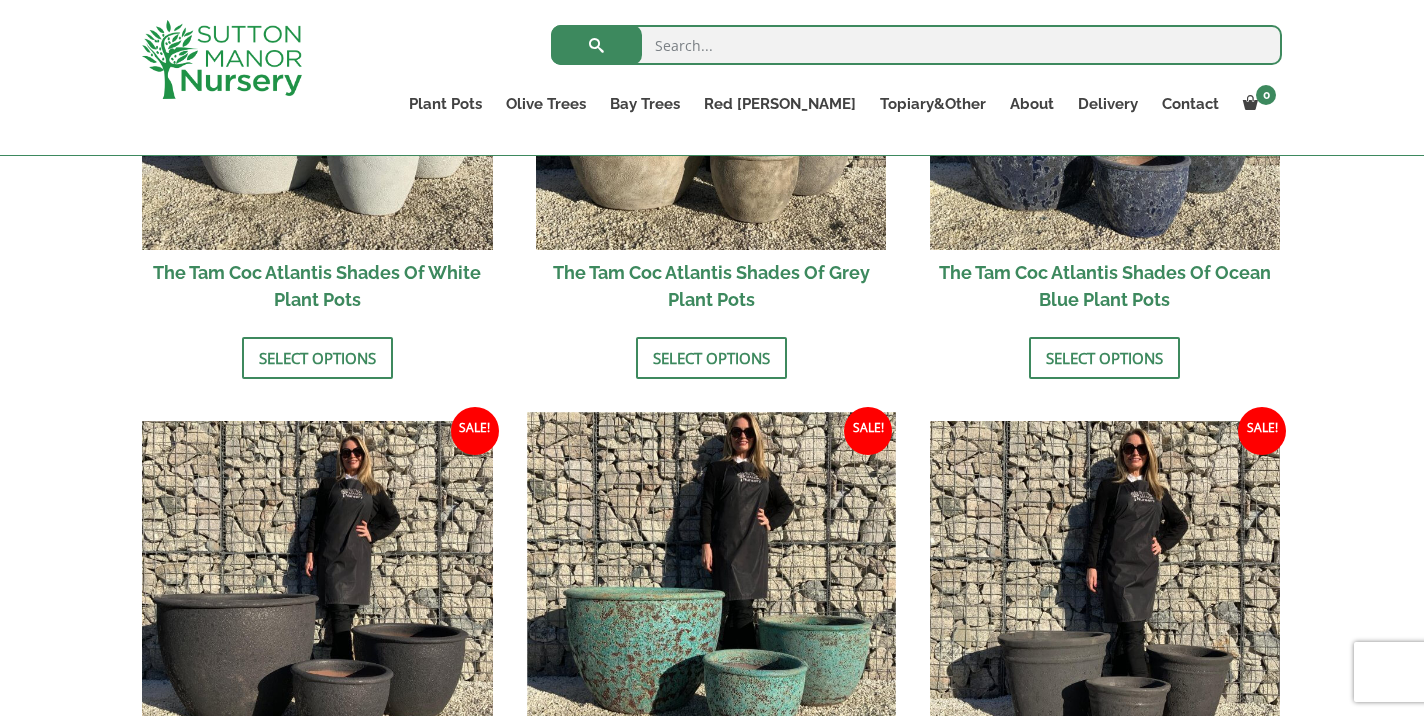 click at bounding box center [711, 596] 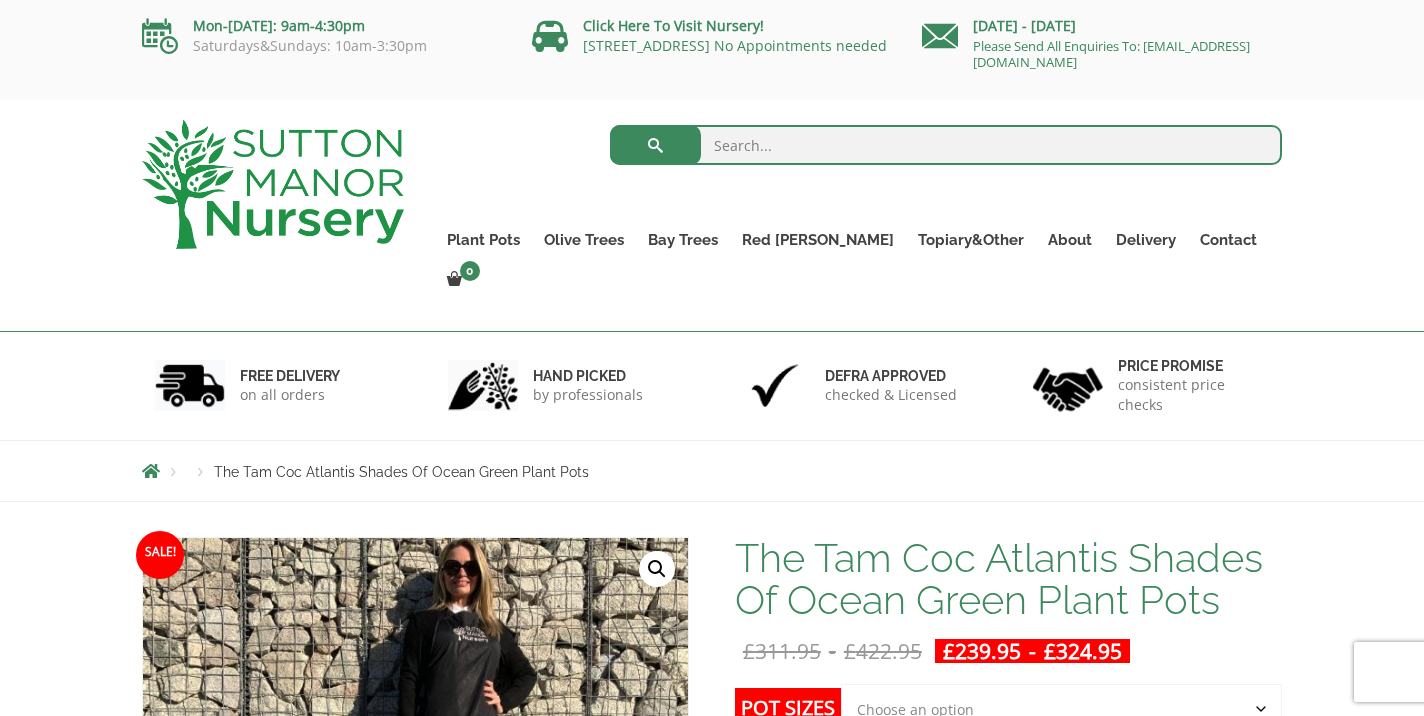 scroll, scrollTop: 0, scrollLeft: 0, axis: both 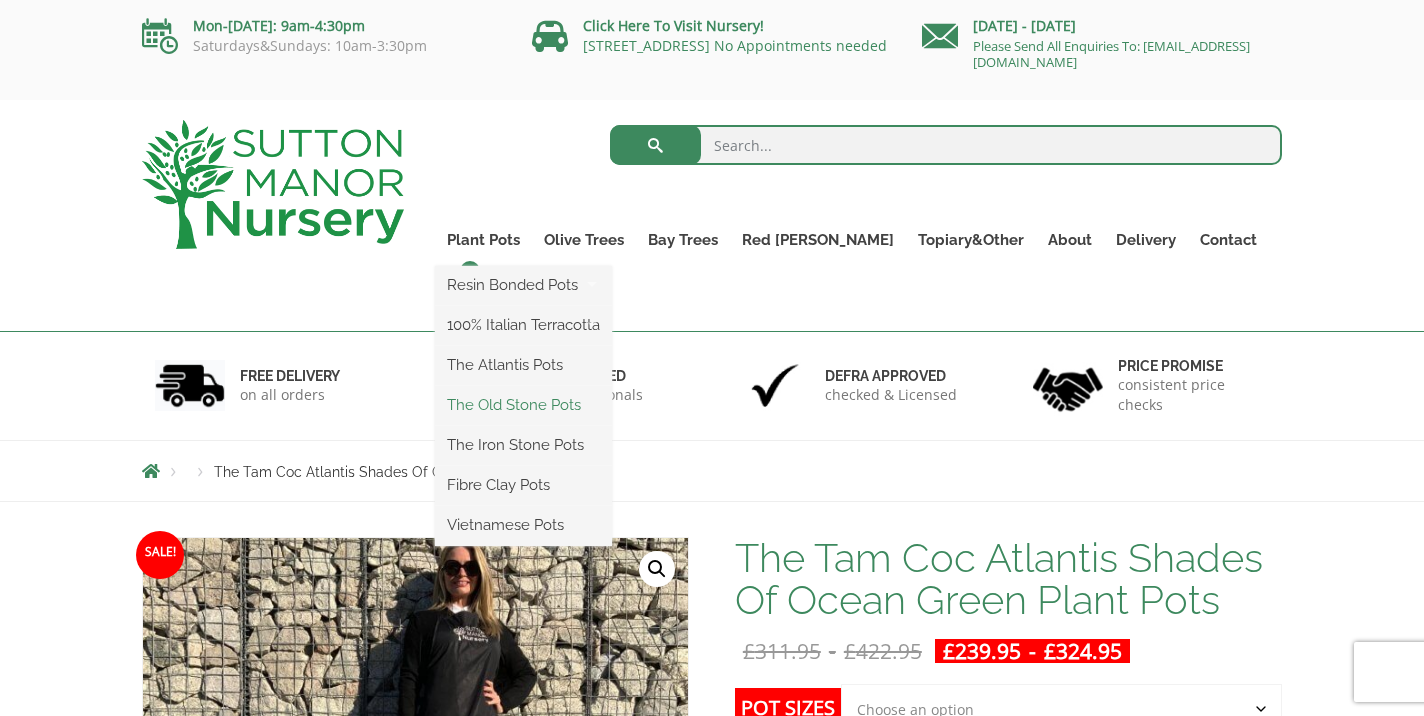 click on "The Old Stone Pots" at bounding box center [523, 405] 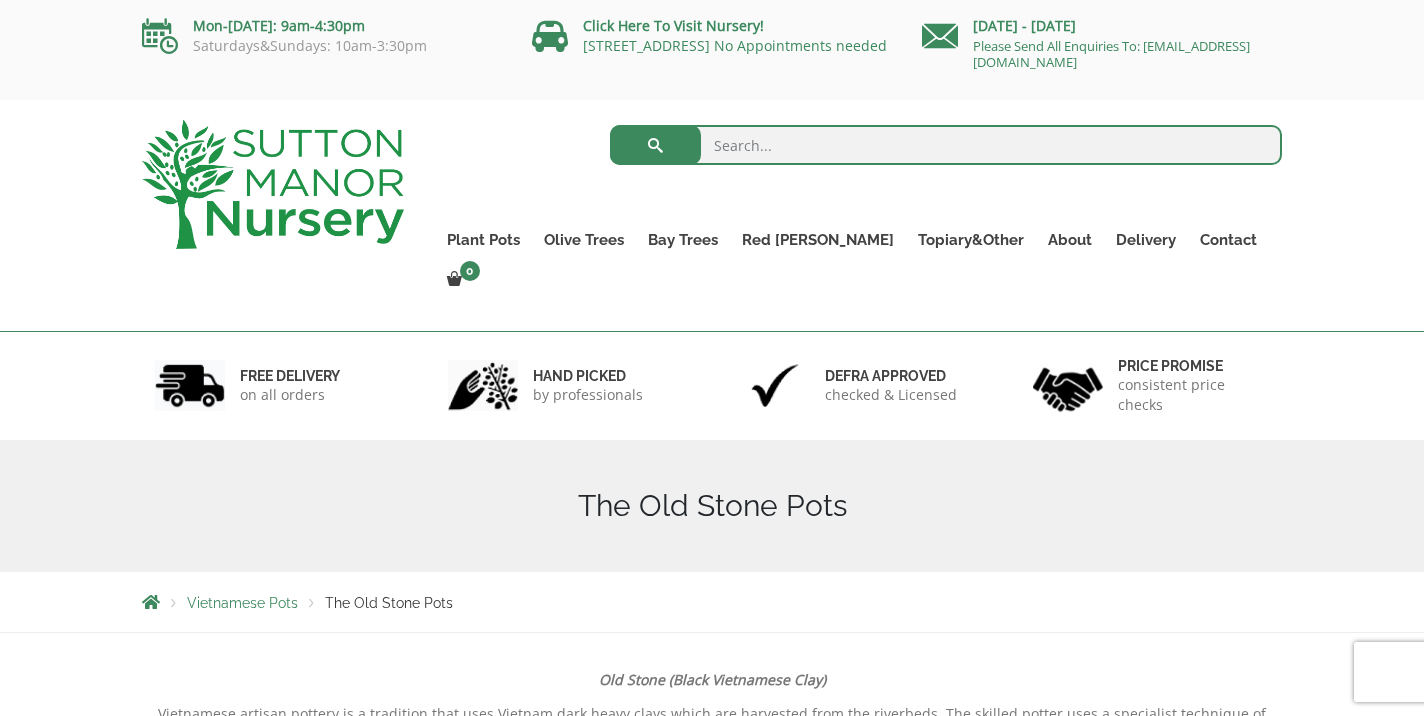 scroll, scrollTop: 0, scrollLeft: 0, axis: both 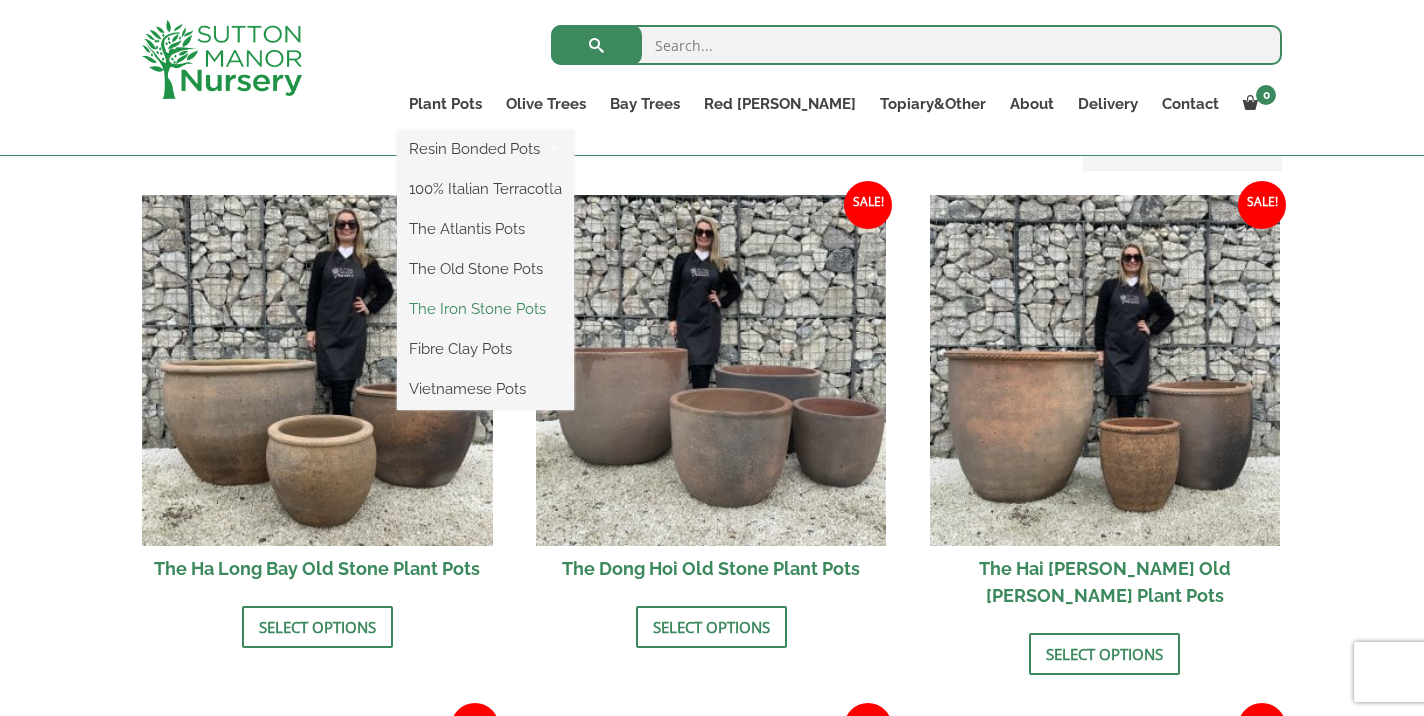 click on "The Iron Stone Pots" at bounding box center (485, 309) 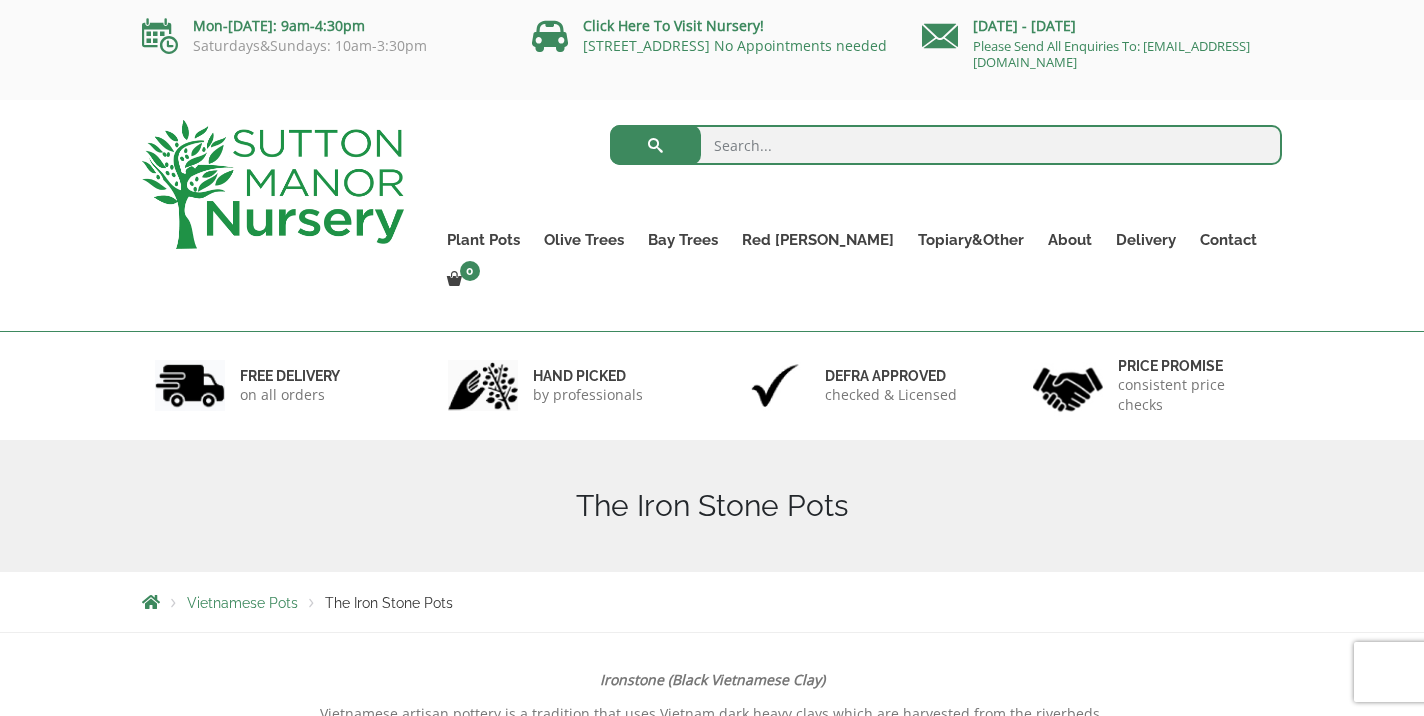 scroll, scrollTop: 69, scrollLeft: 0, axis: vertical 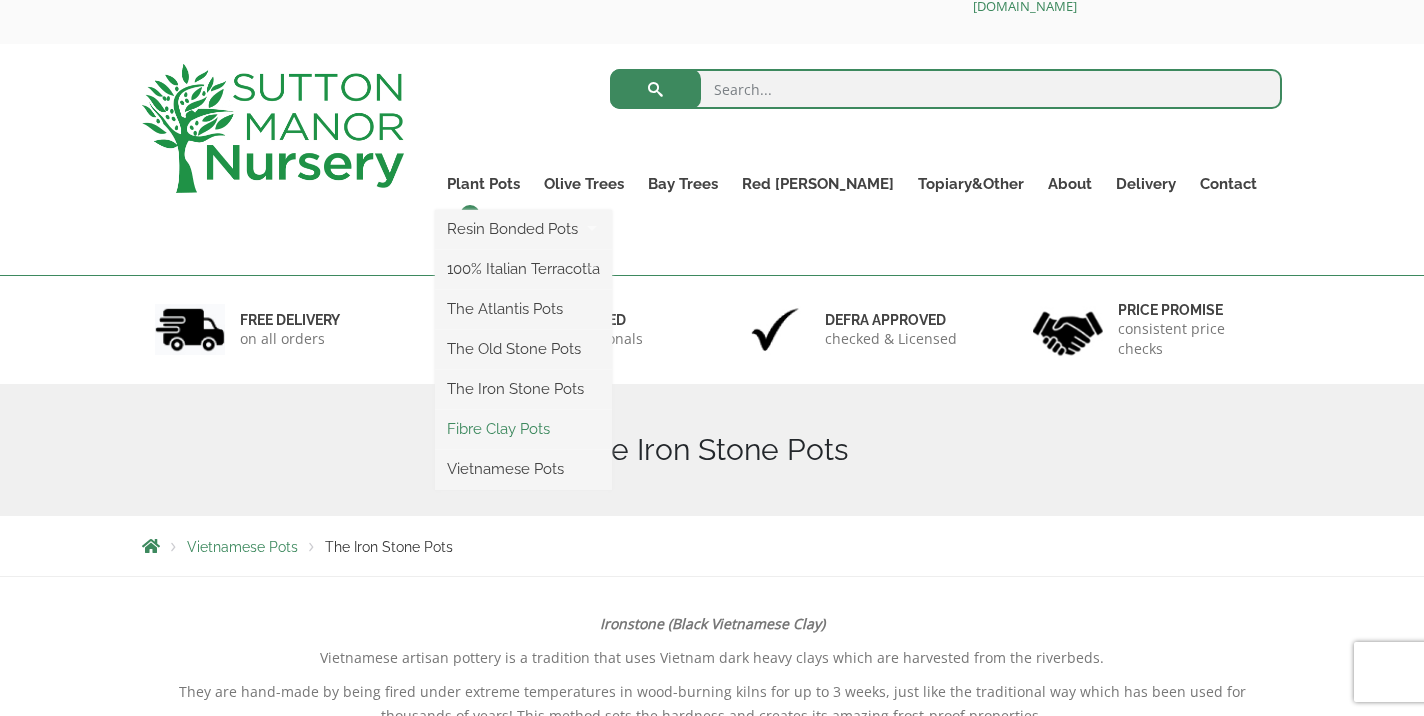 click on "Fibre Clay Pots" at bounding box center [523, 429] 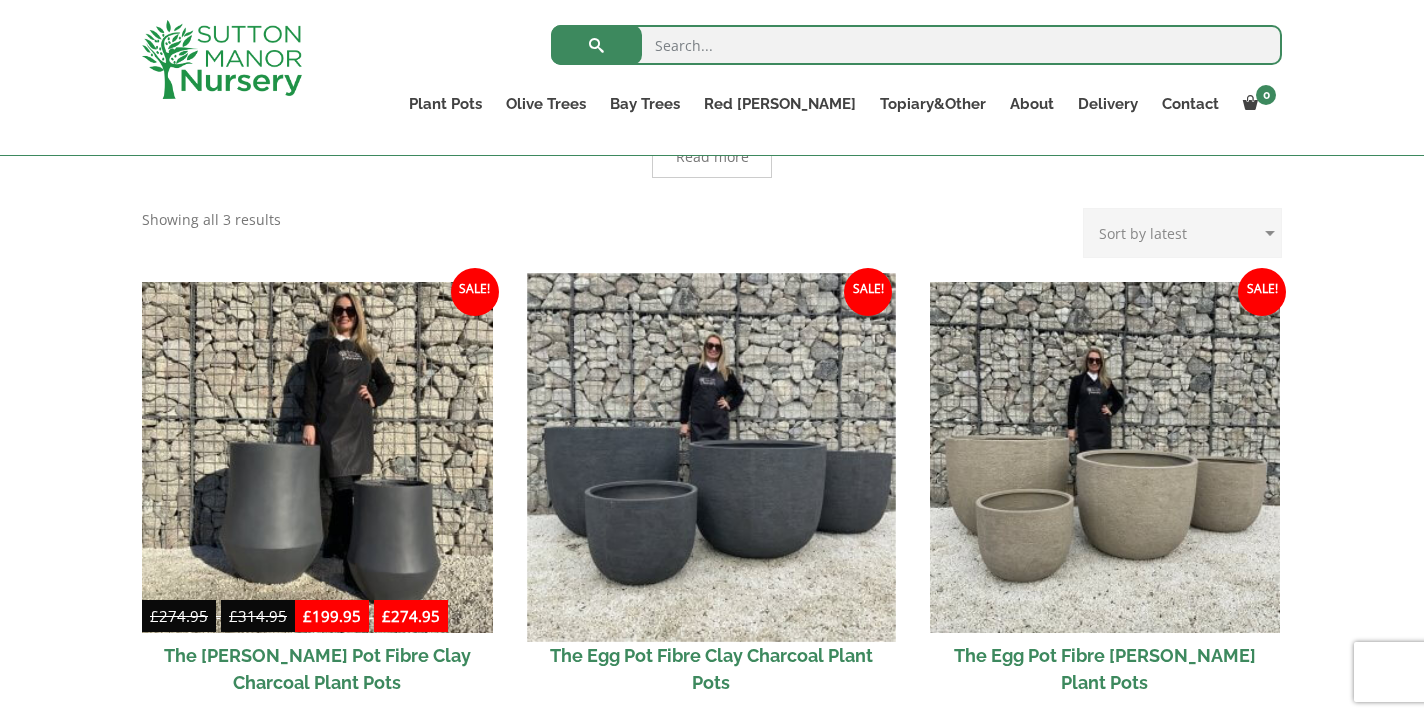 scroll, scrollTop: 520, scrollLeft: 0, axis: vertical 